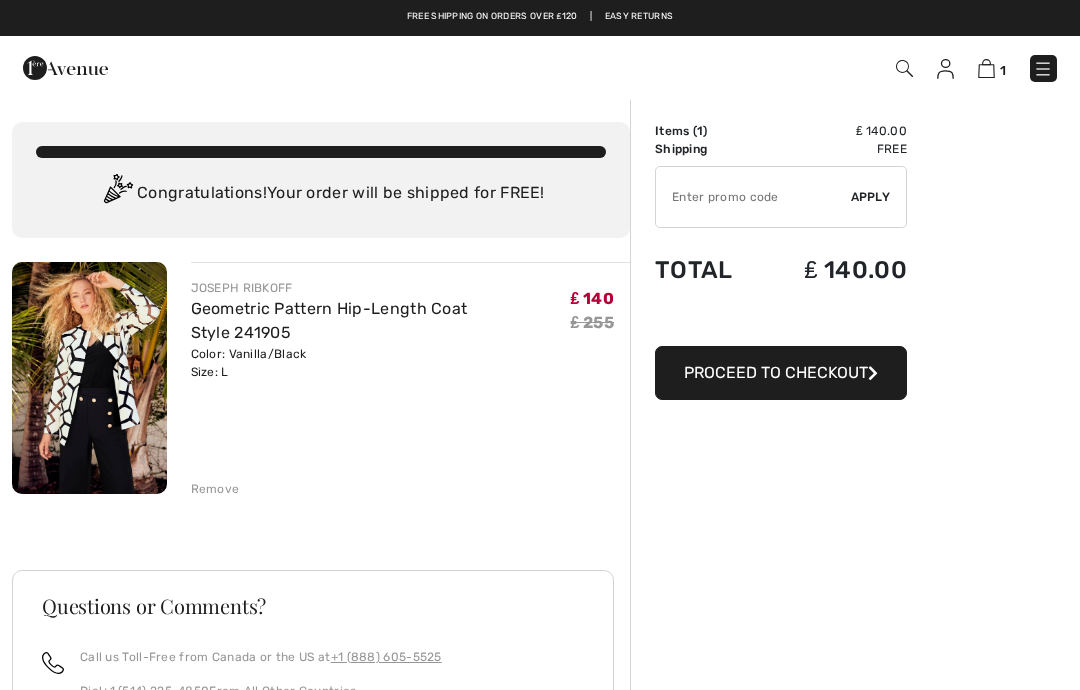 scroll, scrollTop: 0, scrollLeft: 0, axis: both 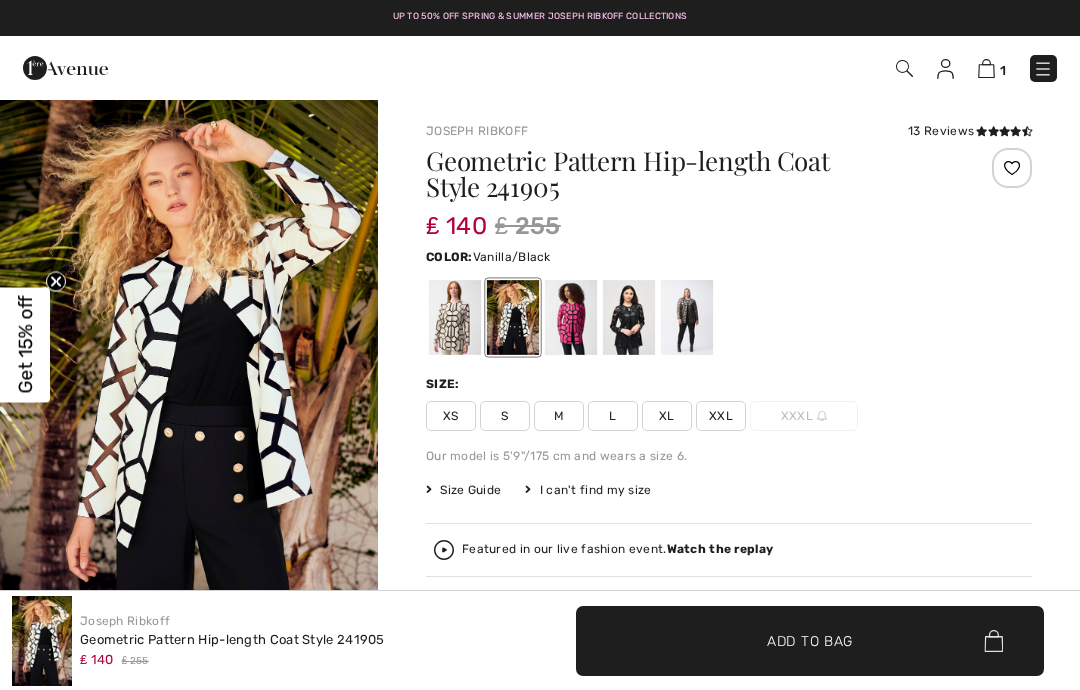 checkbox on "true" 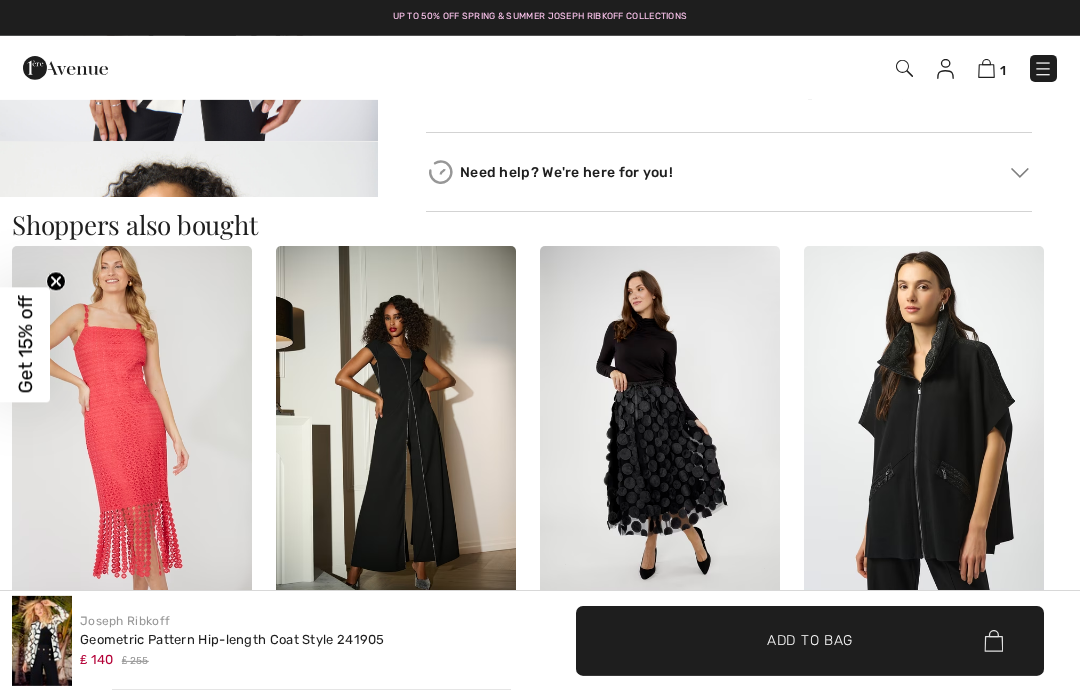 scroll, scrollTop: 0, scrollLeft: 0, axis: both 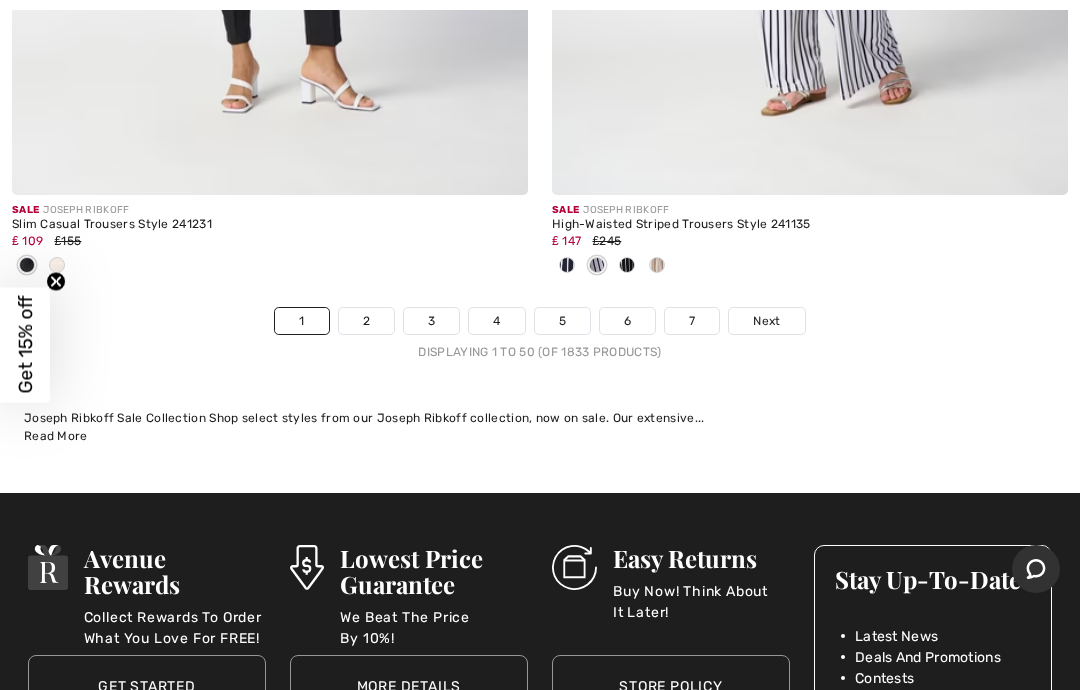 click on "Next" at bounding box center (766, 321) 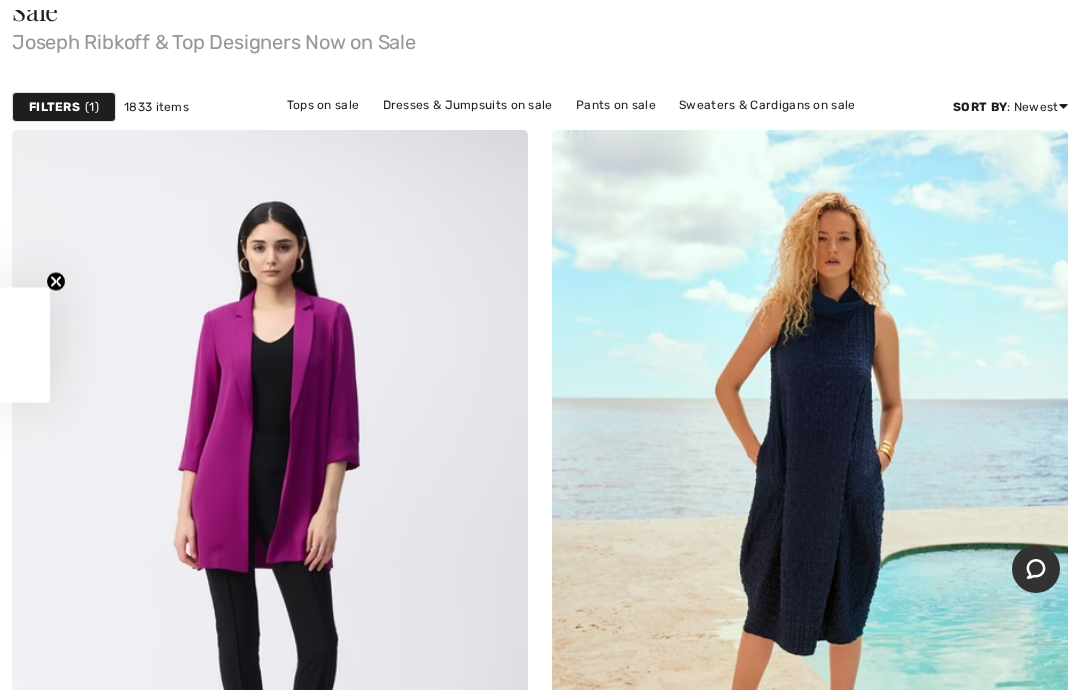 scroll, scrollTop: 0, scrollLeft: 0, axis: both 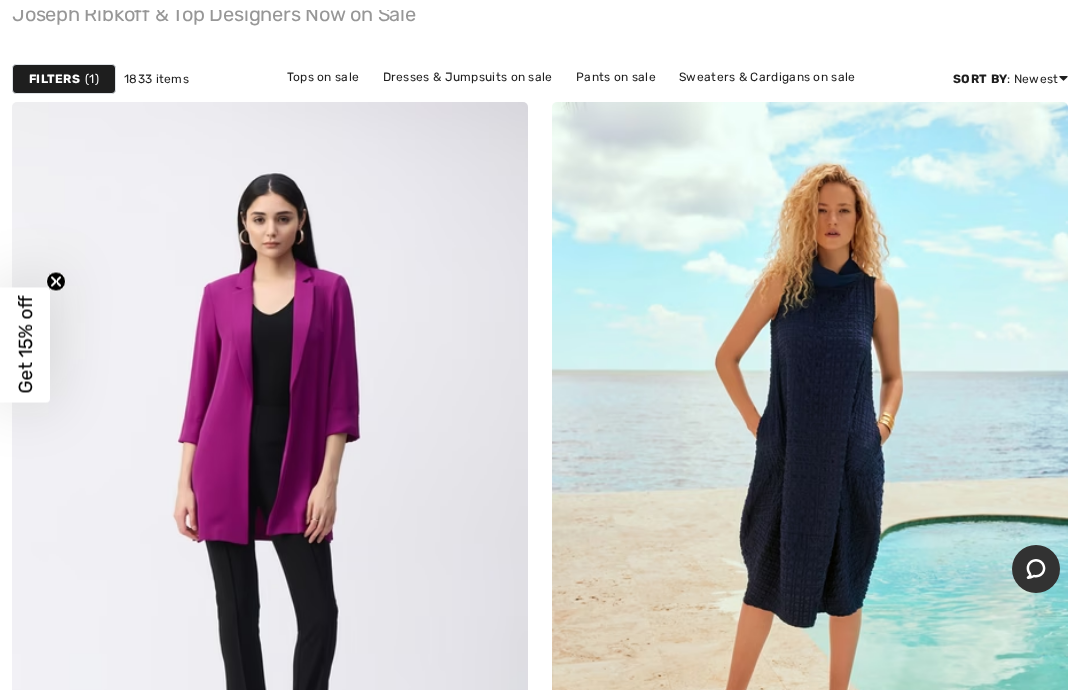 checkbox on "true" 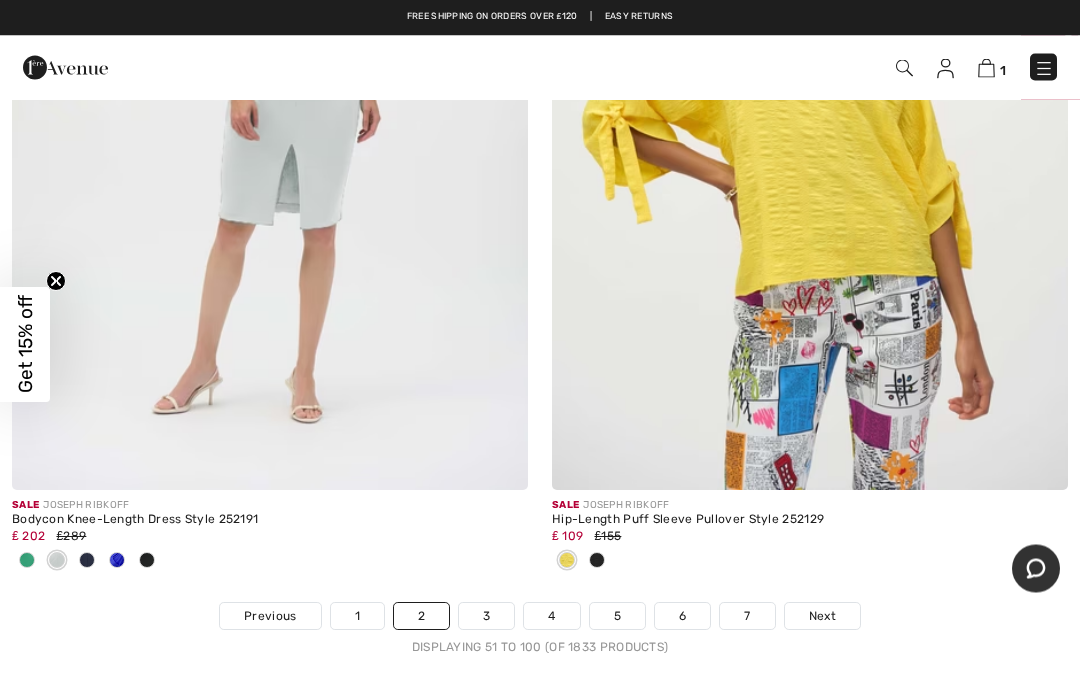 scroll, scrollTop: 22287, scrollLeft: 0, axis: vertical 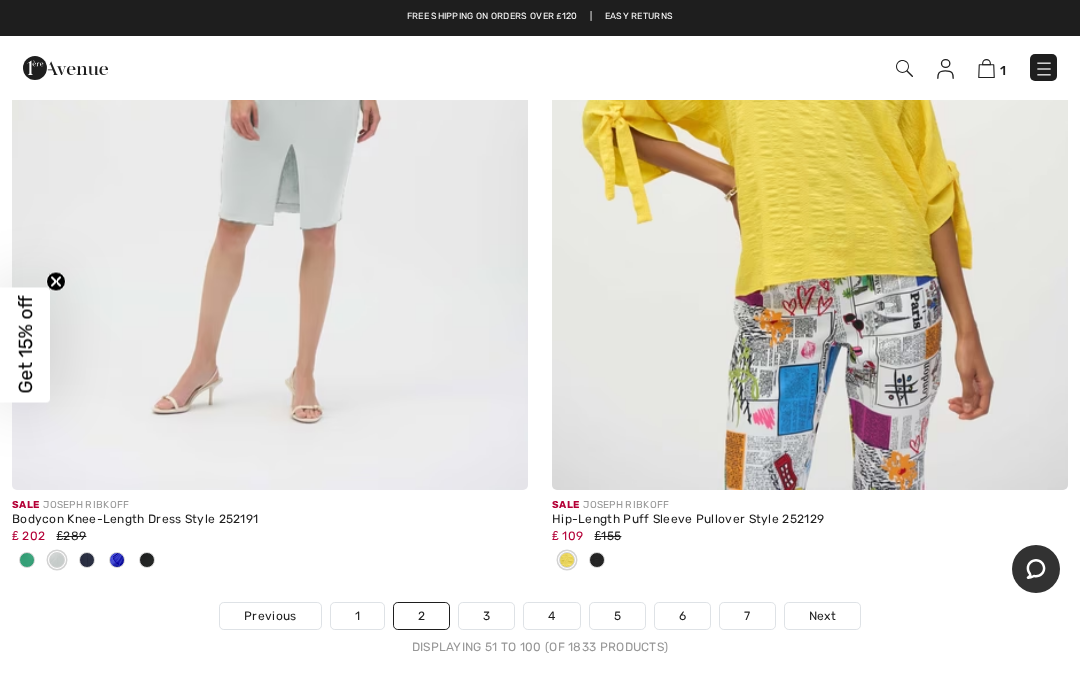 click on "Next" at bounding box center (822, 616) 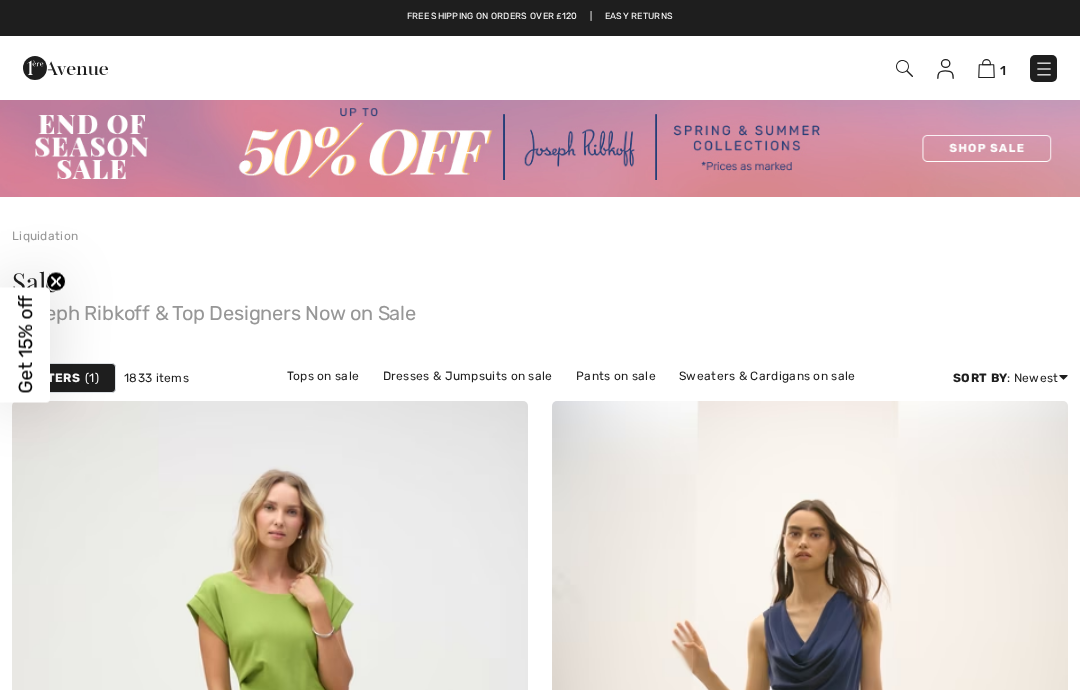 checkbox on "true" 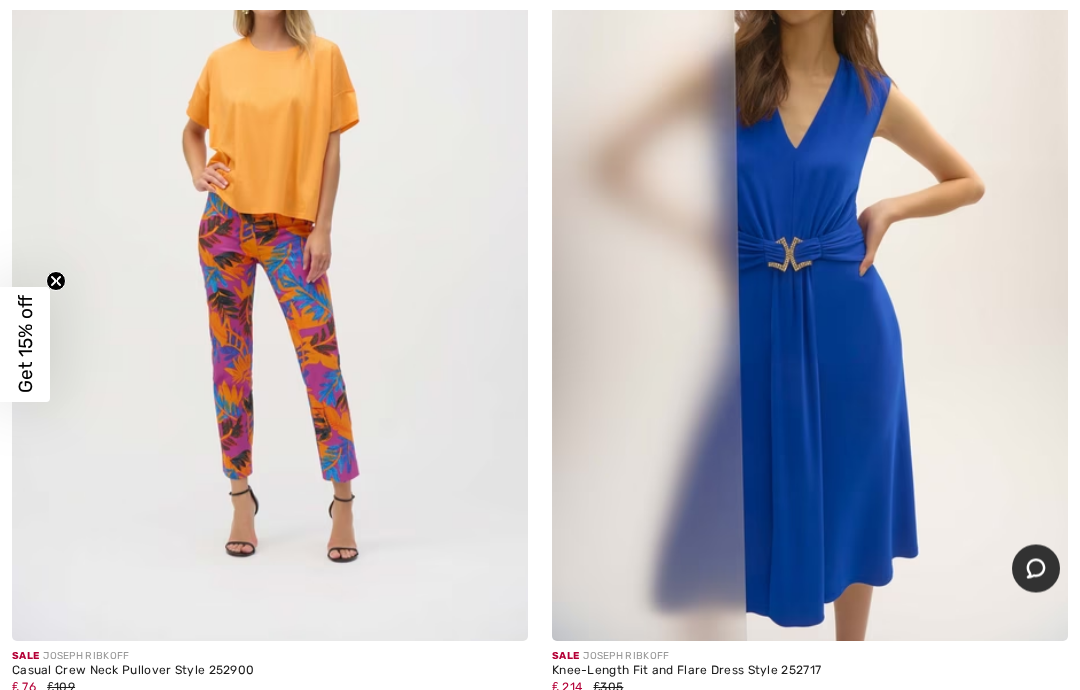 scroll, scrollTop: 6020, scrollLeft: 0, axis: vertical 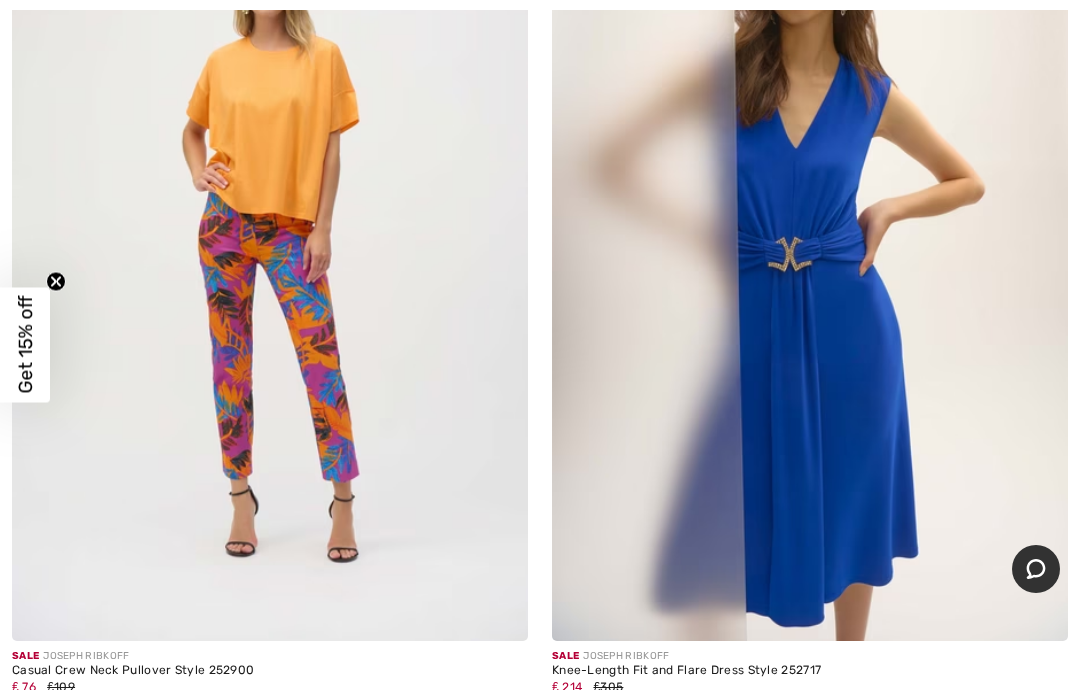 click at bounding box center (810, 254) 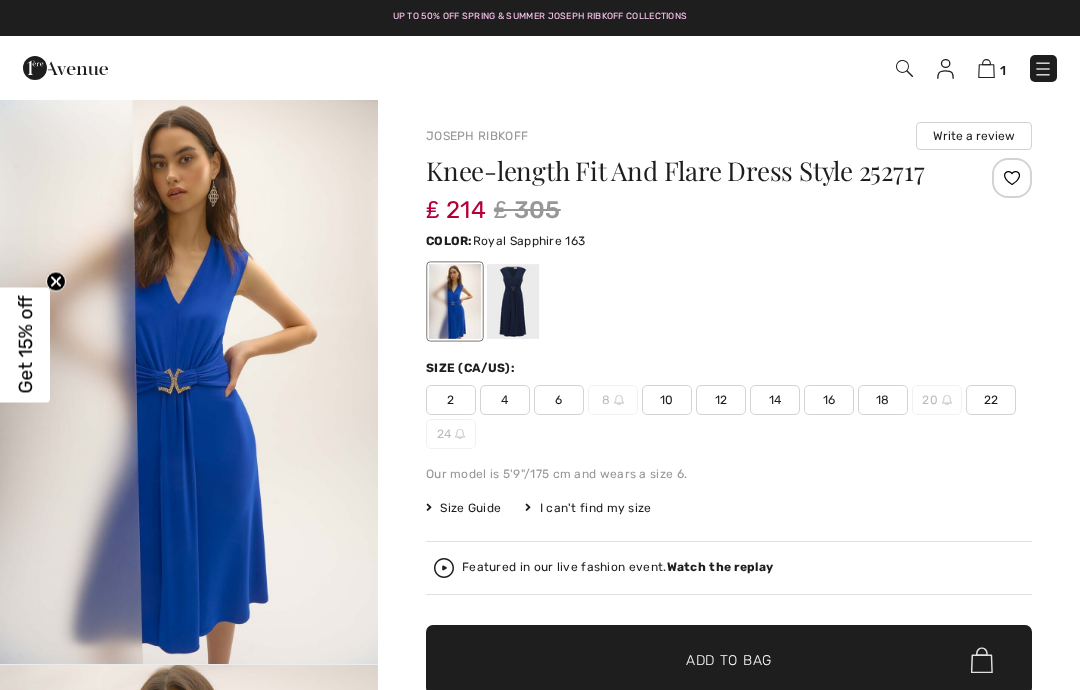 scroll, scrollTop: 0, scrollLeft: 0, axis: both 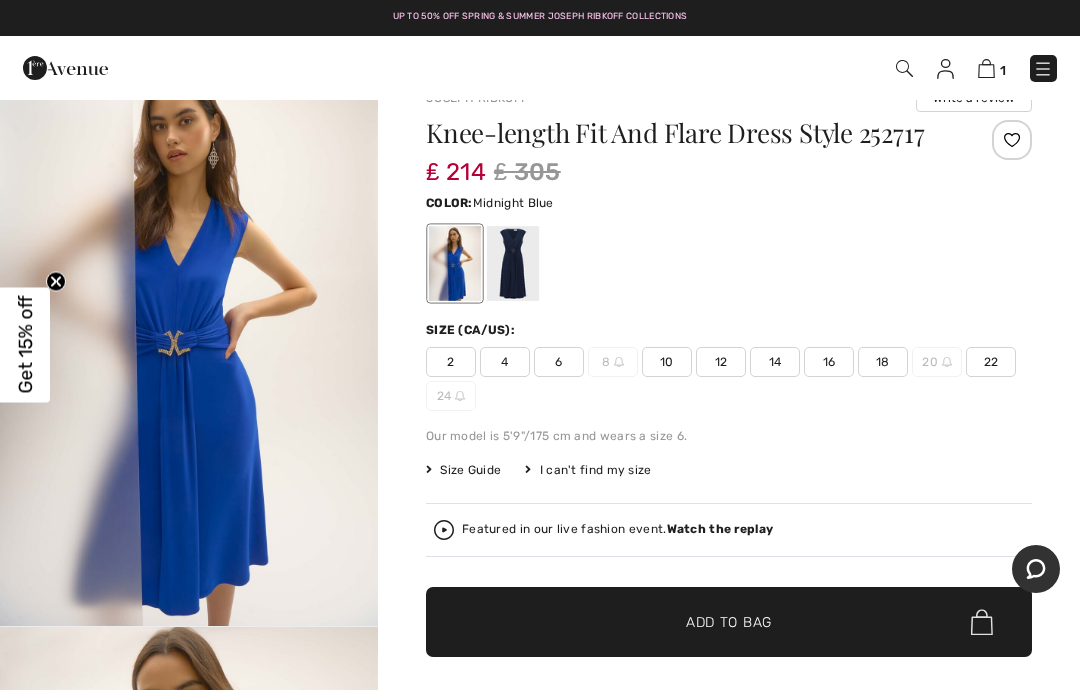 click at bounding box center (513, 263) 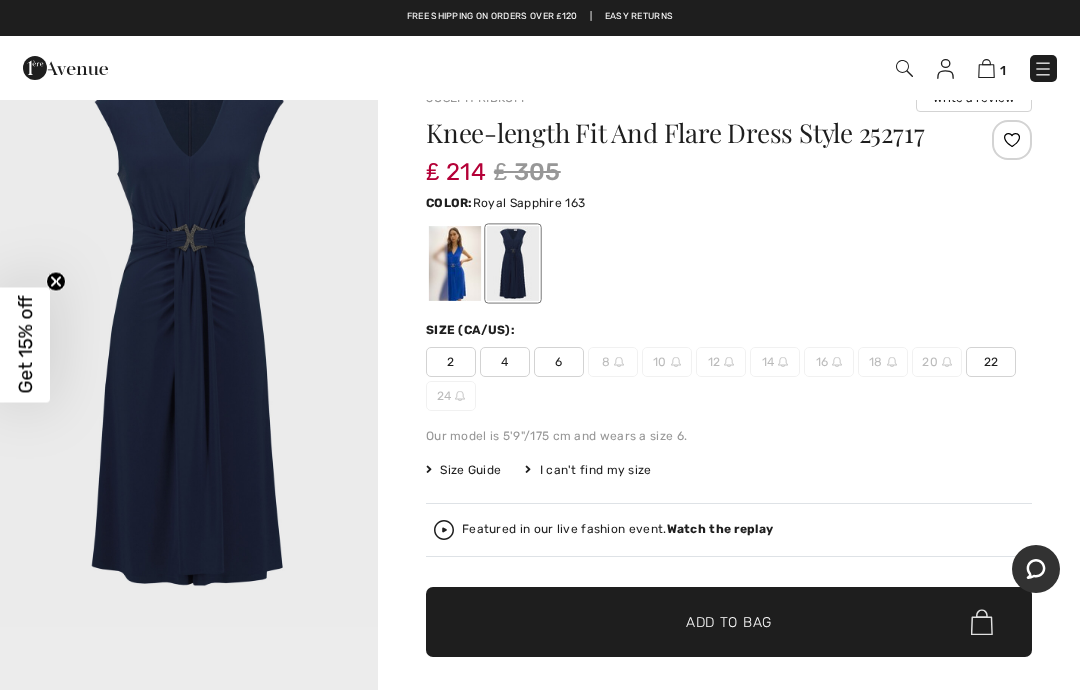 click at bounding box center [455, 263] 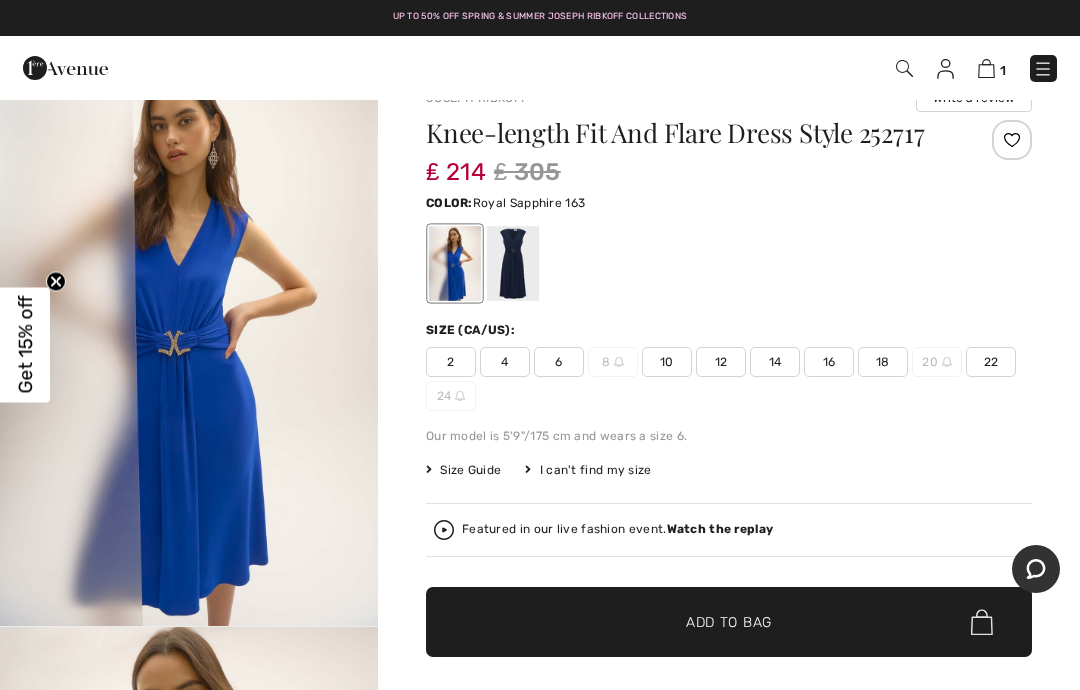 click on "Size Guide" at bounding box center (463, 470) 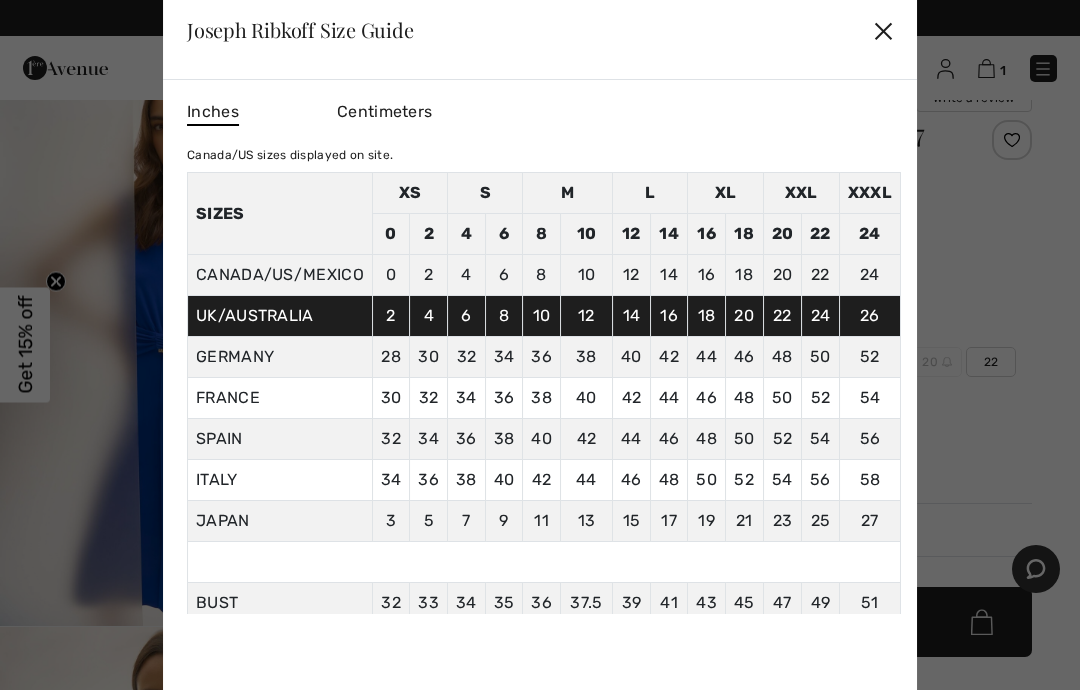 click on "16" at bounding box center [669, 316] 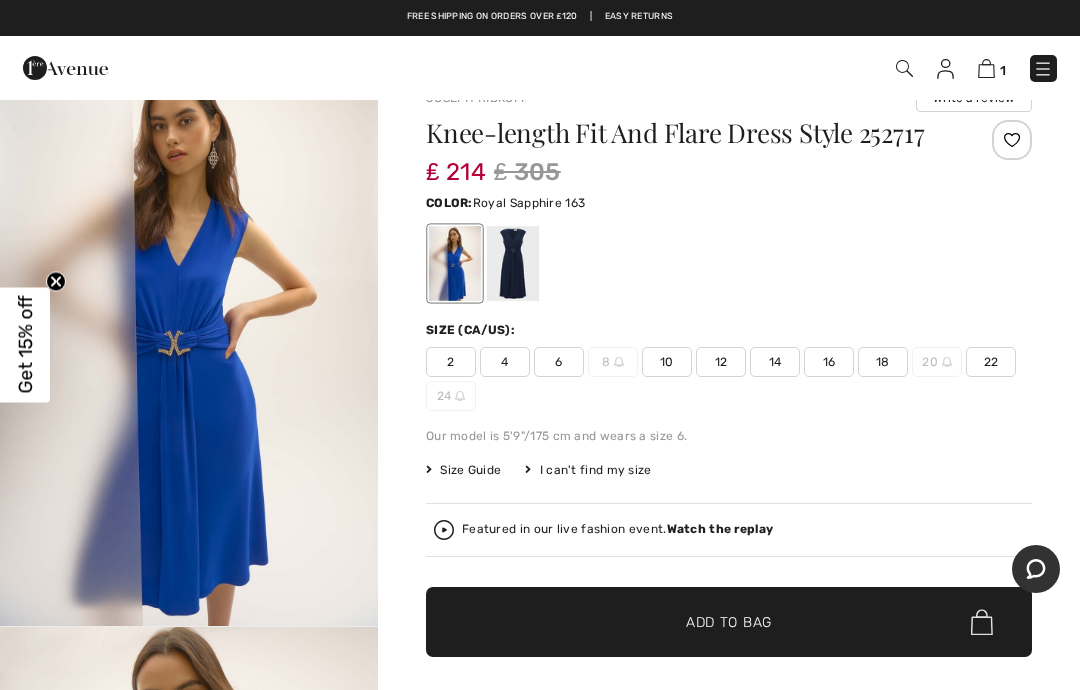 click on "16" at bounding box center [829, 362] 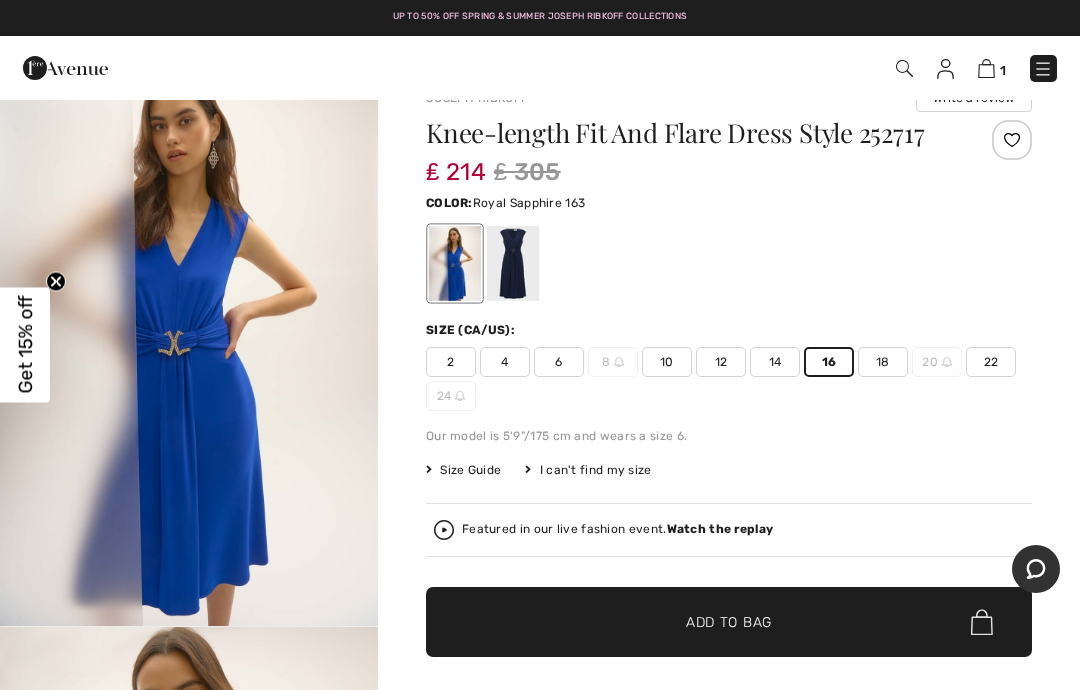 click on "Add to Bag" at bounding box center [729, 622] 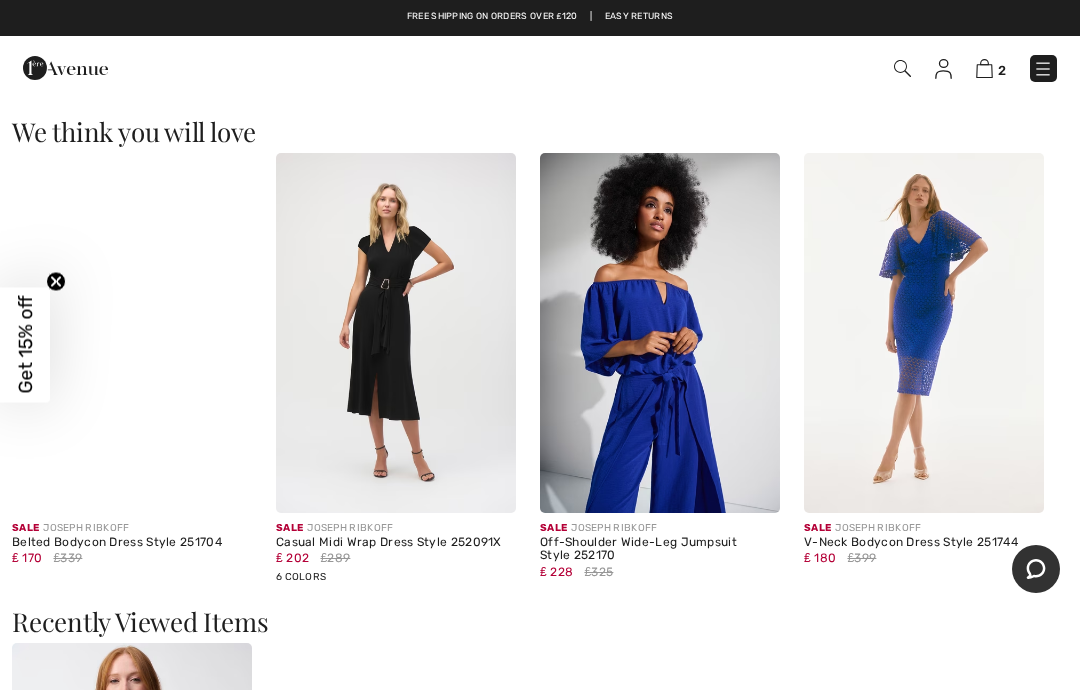 scroll, scrollTop: 1700, scrollLeft: 0, axis: vertical 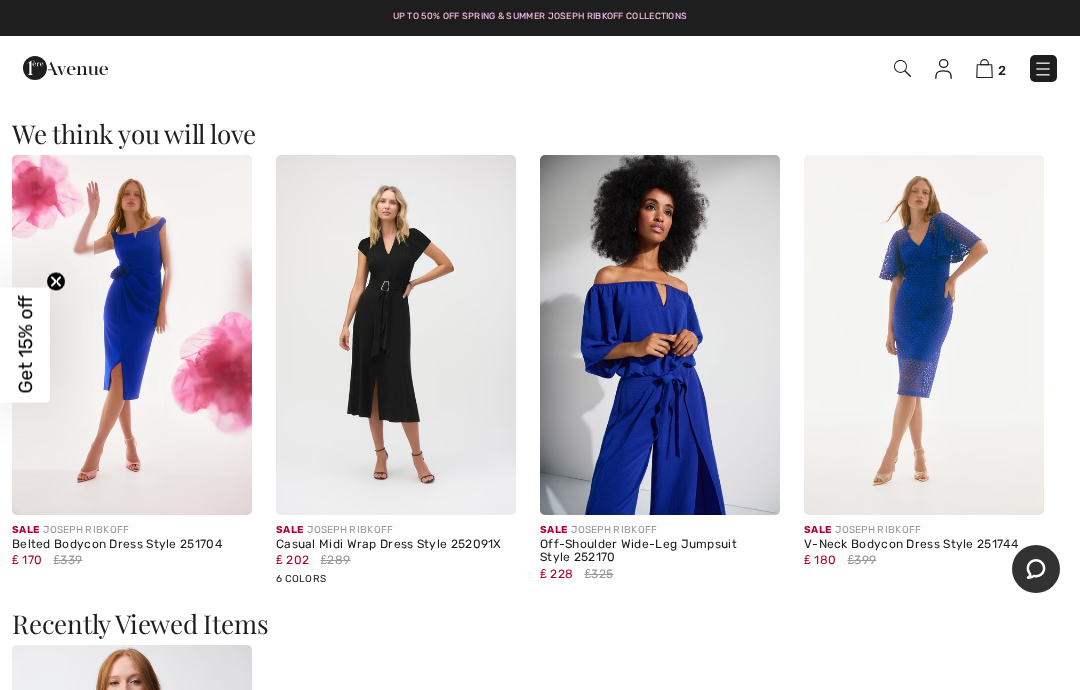 click at bounding box center [396, 335] 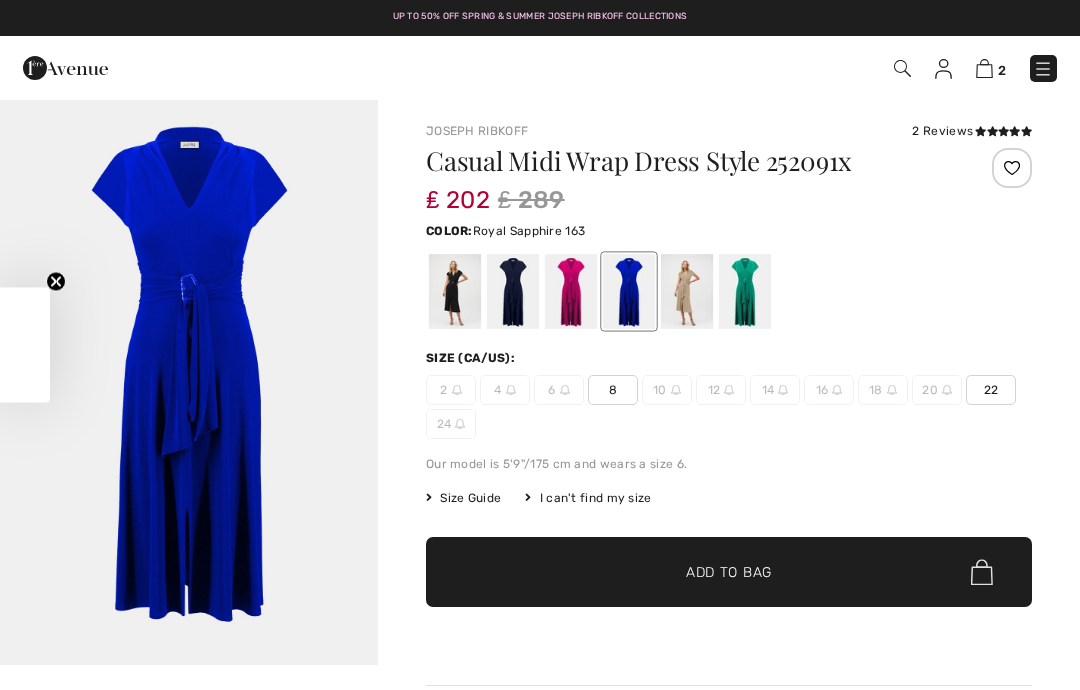 scroll, scrollTop: 0, scrollLeft: 0, axis: both 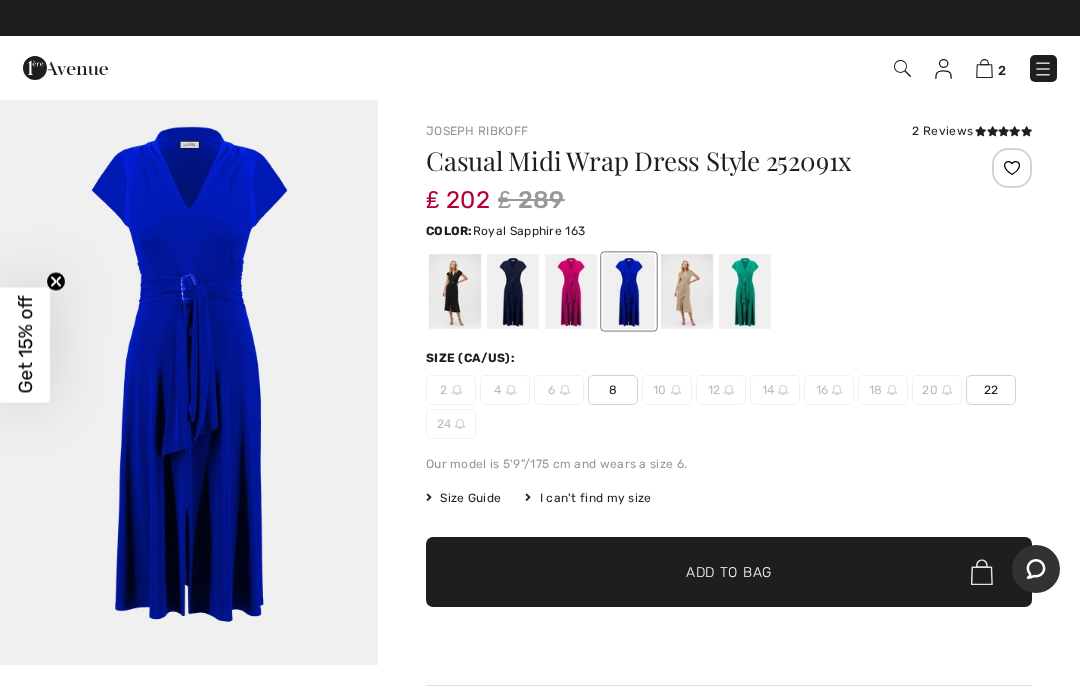 click at bounding box center (687, 291) 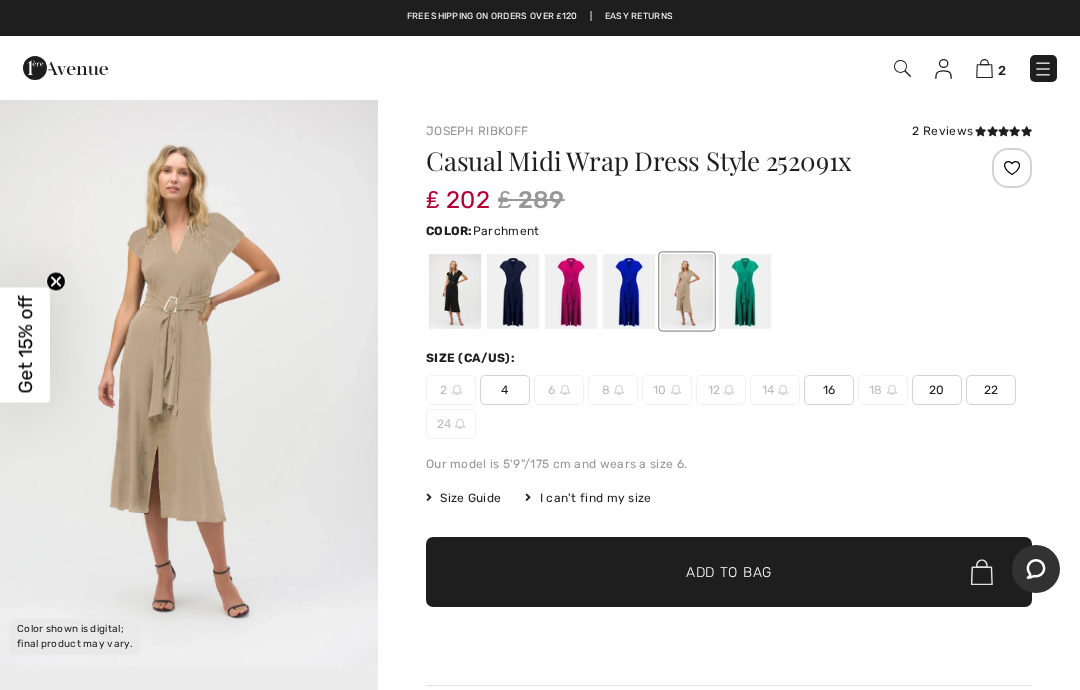 click at bounding box center [571, 291] 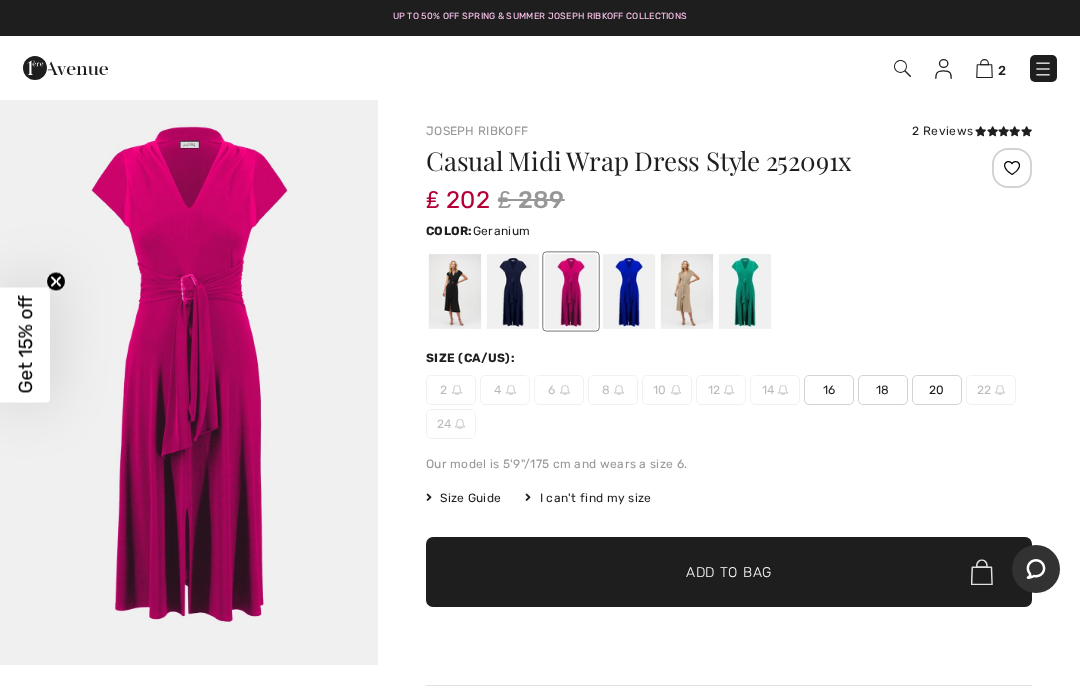 click at bounding box center (513, 291) 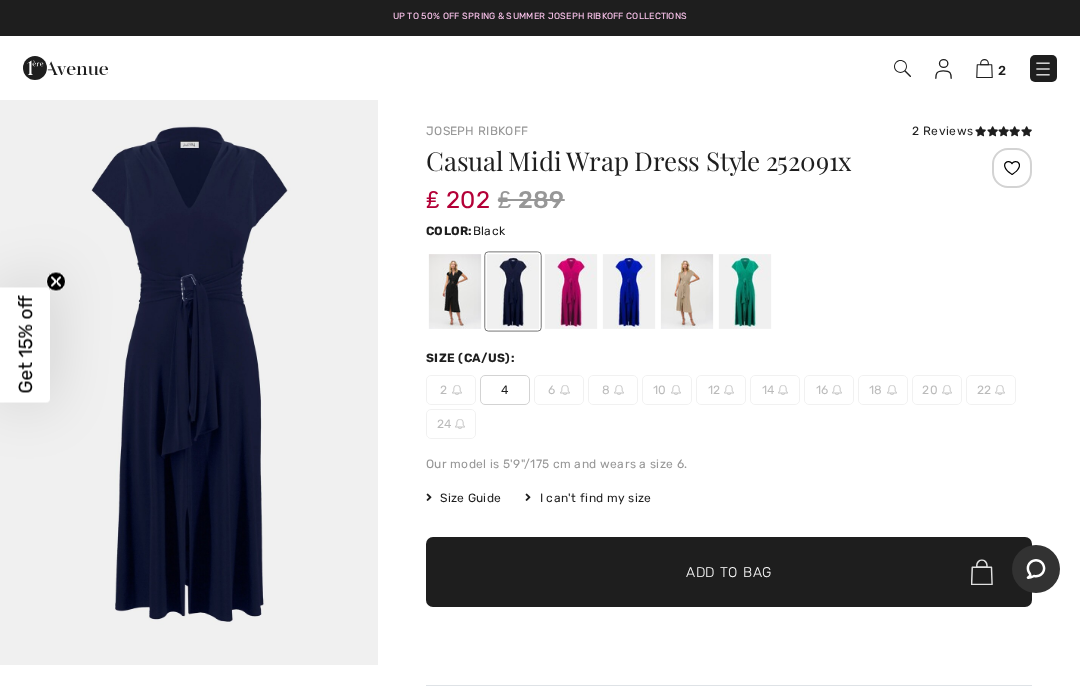click at bounding box center (455, 291) 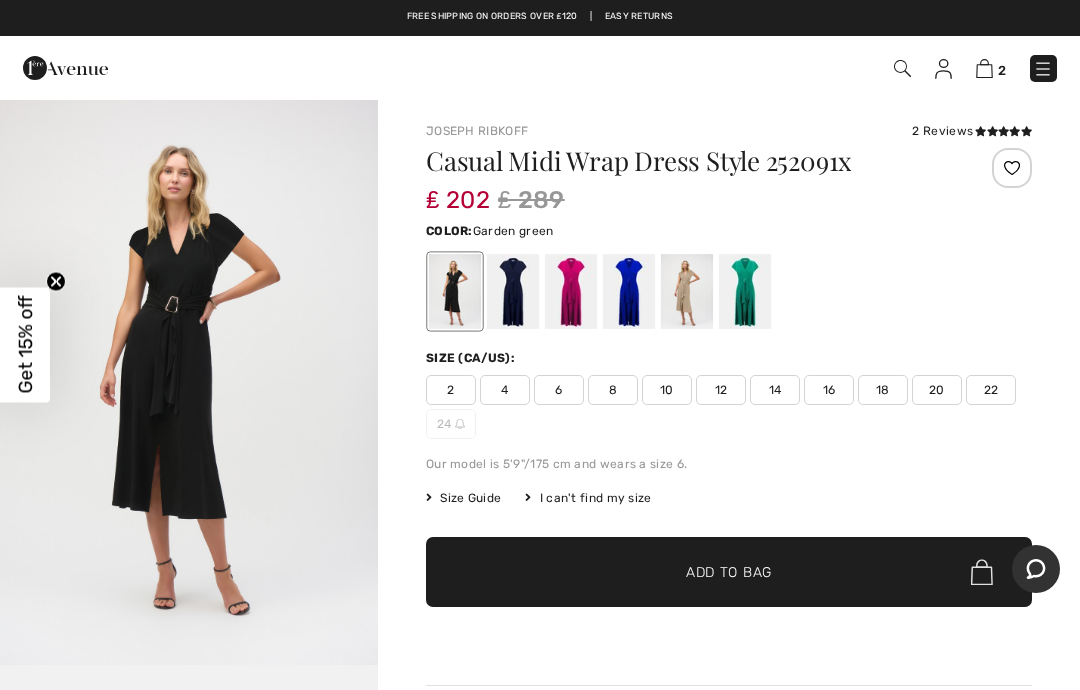 click at bounding box center (745, 291) 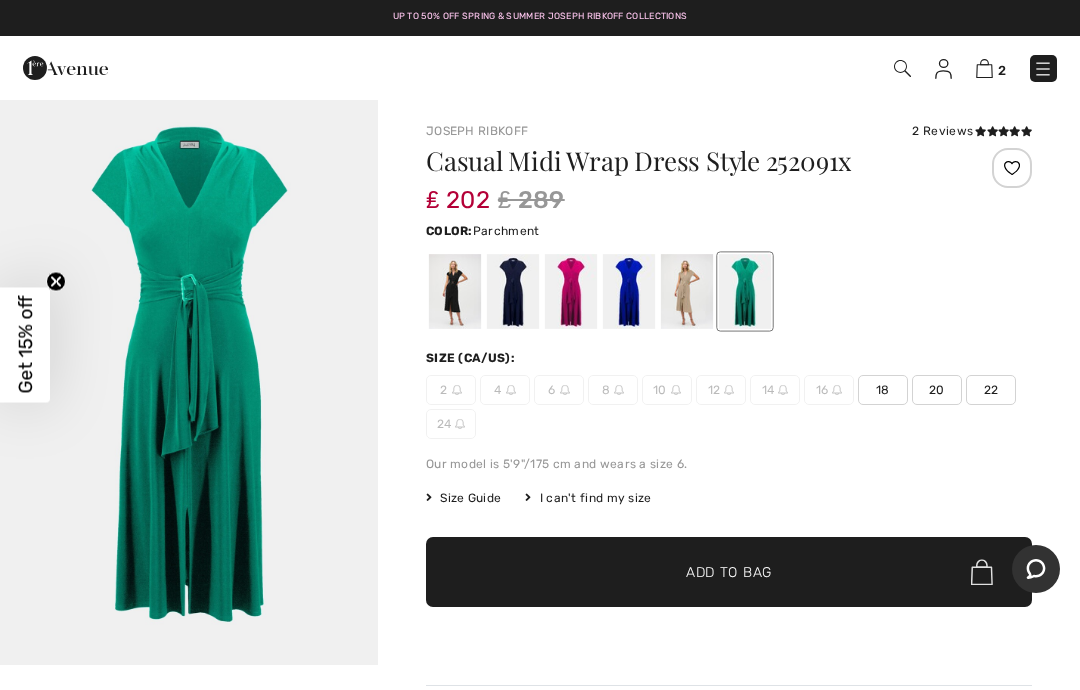 click at bounding box center [687, 291] 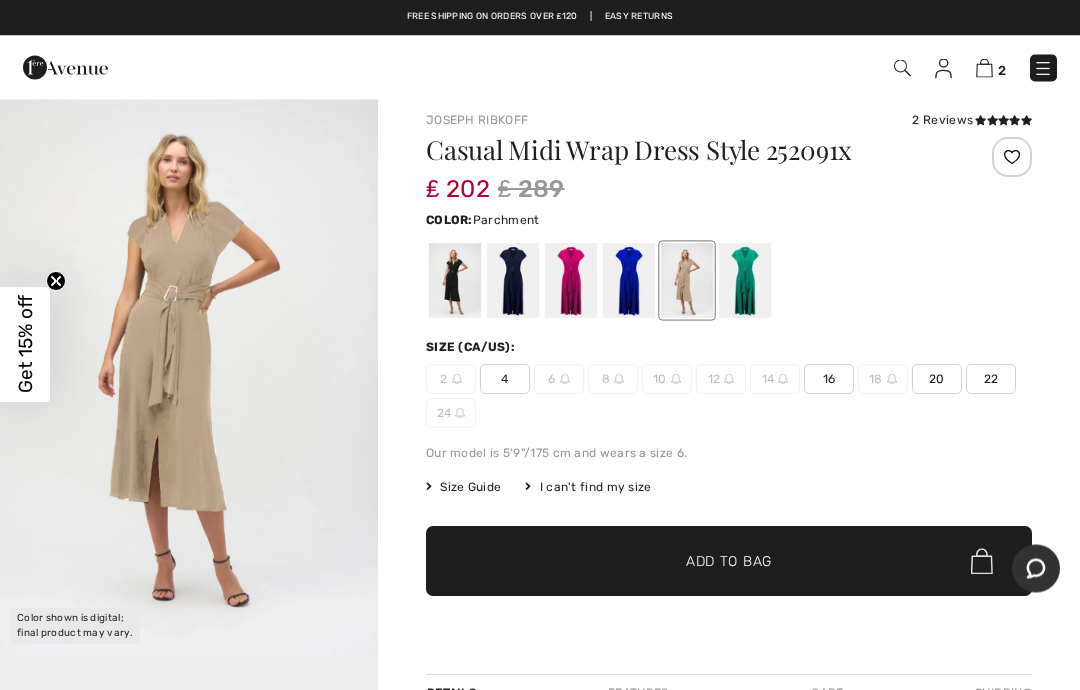 scroll, scrollTop: 0, scrollLeft: 0, axis: both 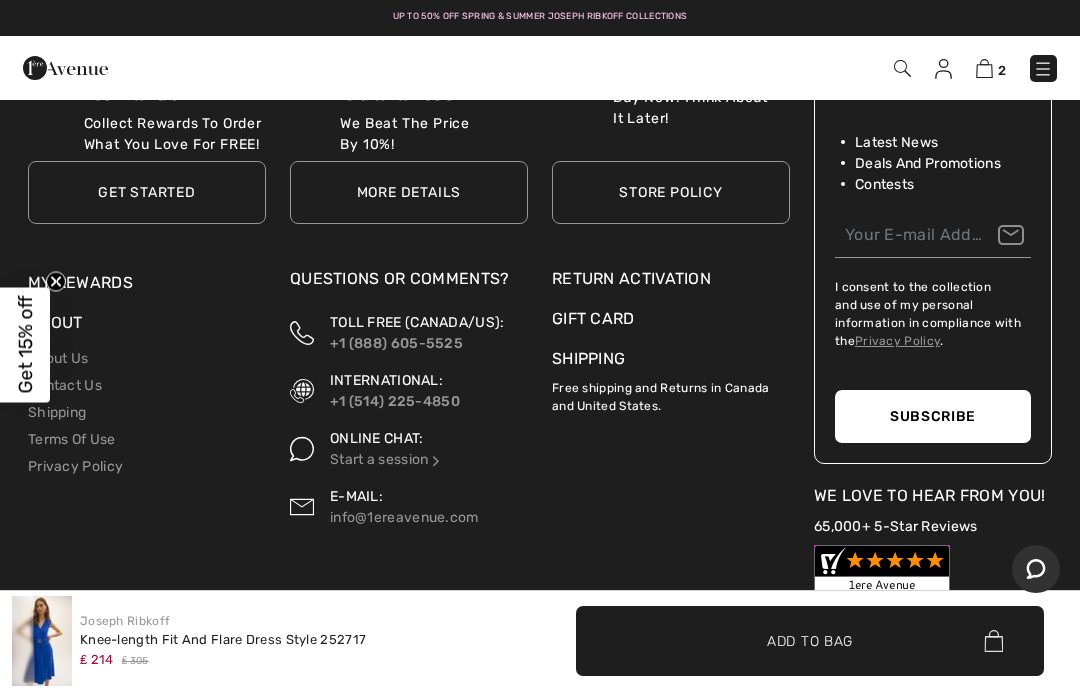 click on "Return Activation" at bounding box center (671, 279) 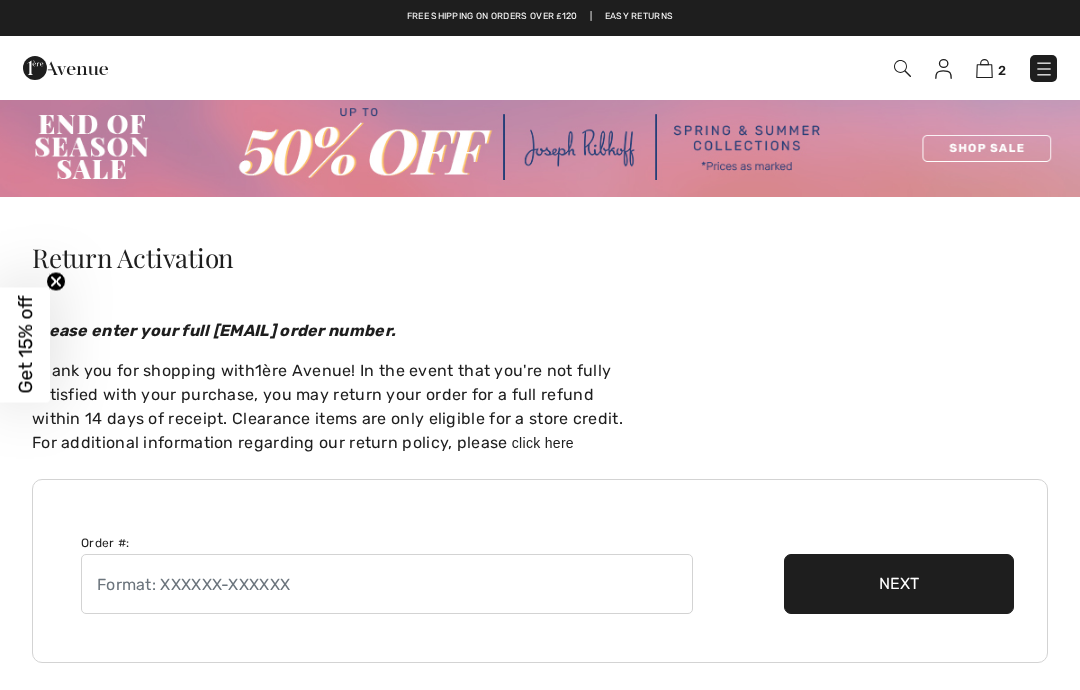 scroll, scrollTop: 0, scrollLeft: 0, axis: both 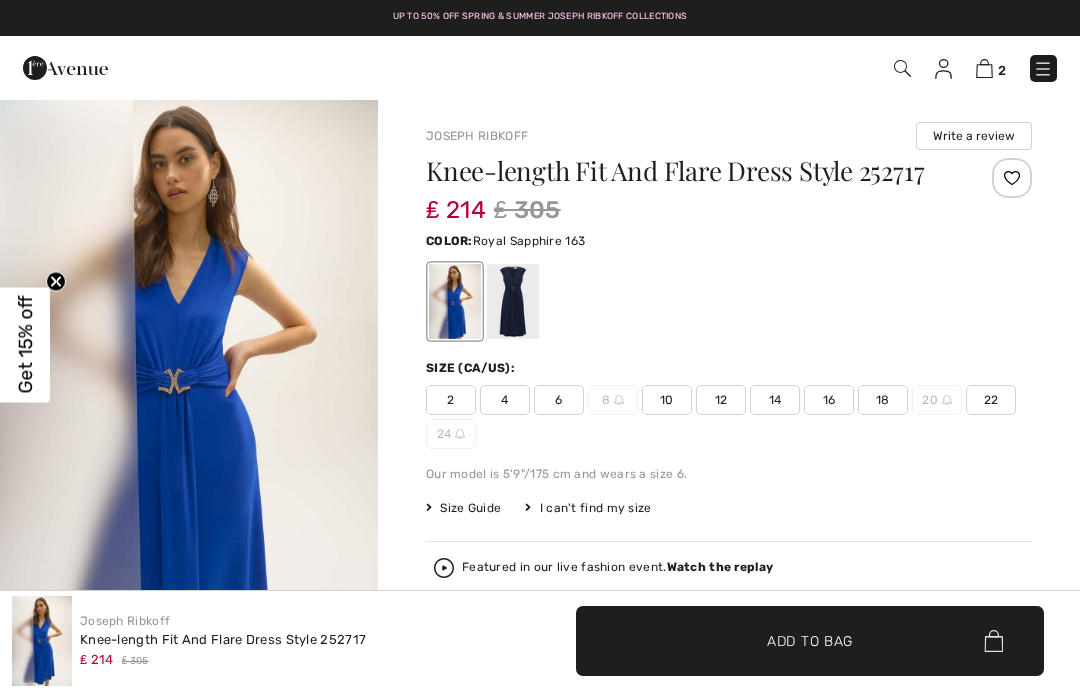 checkbox on "true" 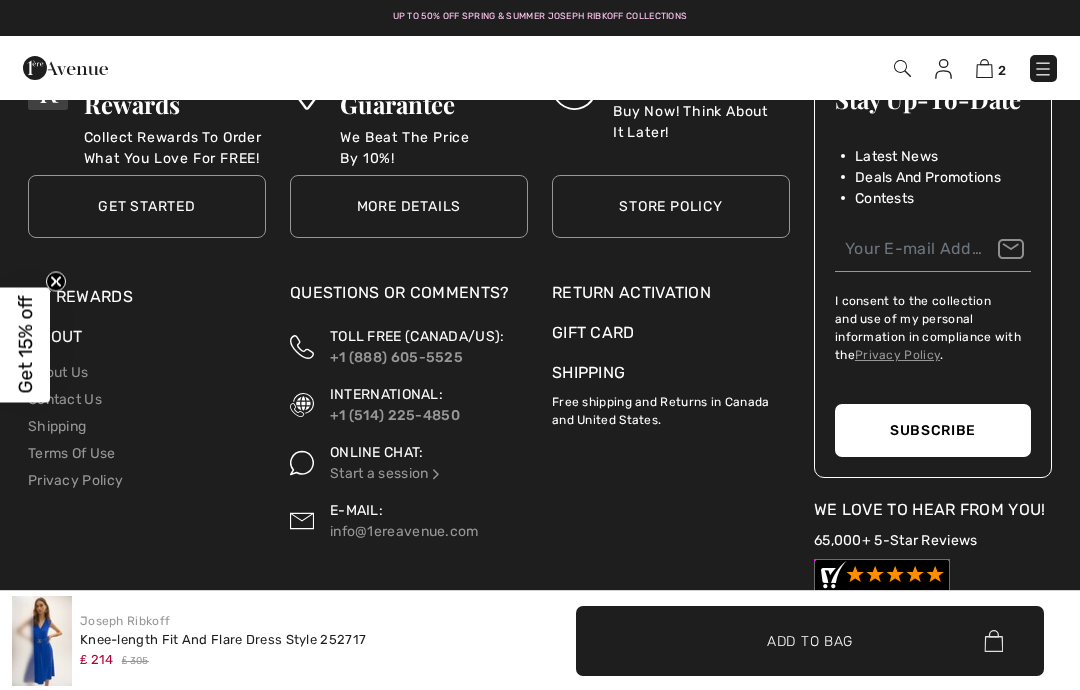 click on "Shipping" at bounding box center [588, 372] 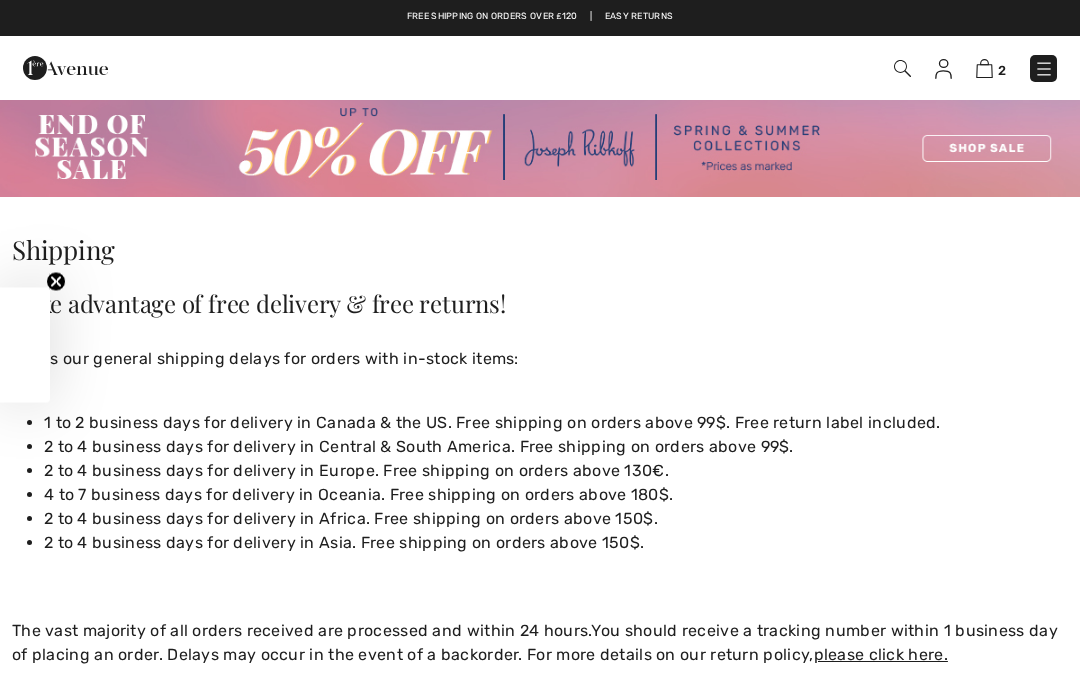 scroll, scrollTop: 0, scrollLeft: 0, axis: both 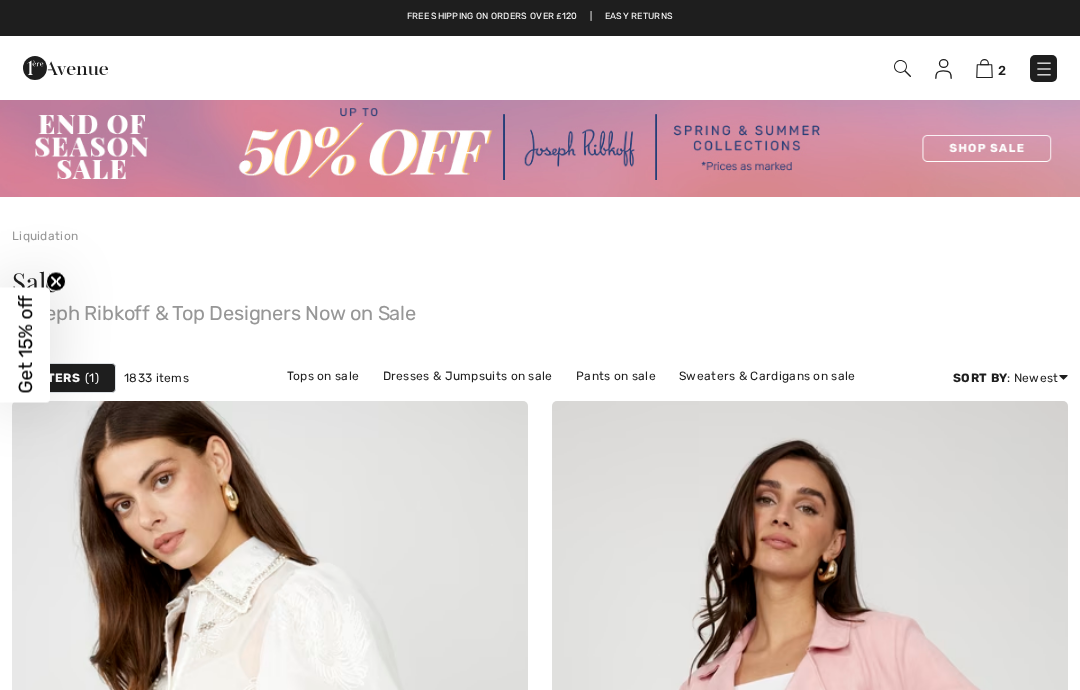 checkbox on "true" 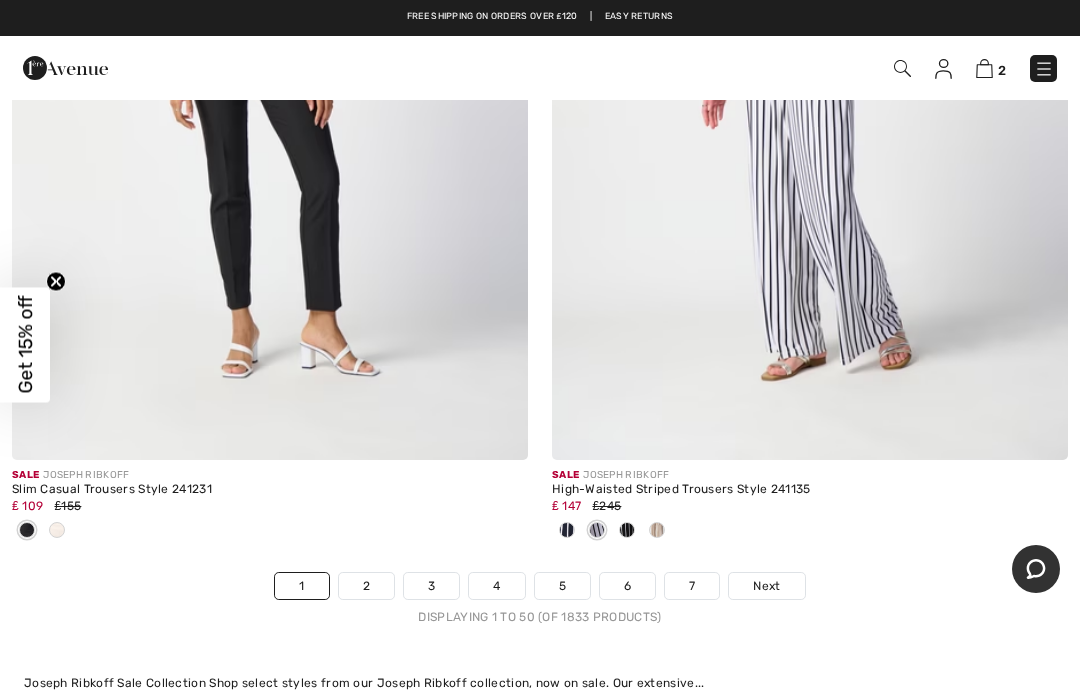 scroll, scrollTop: 0, scrollLeft: 0, axis: both 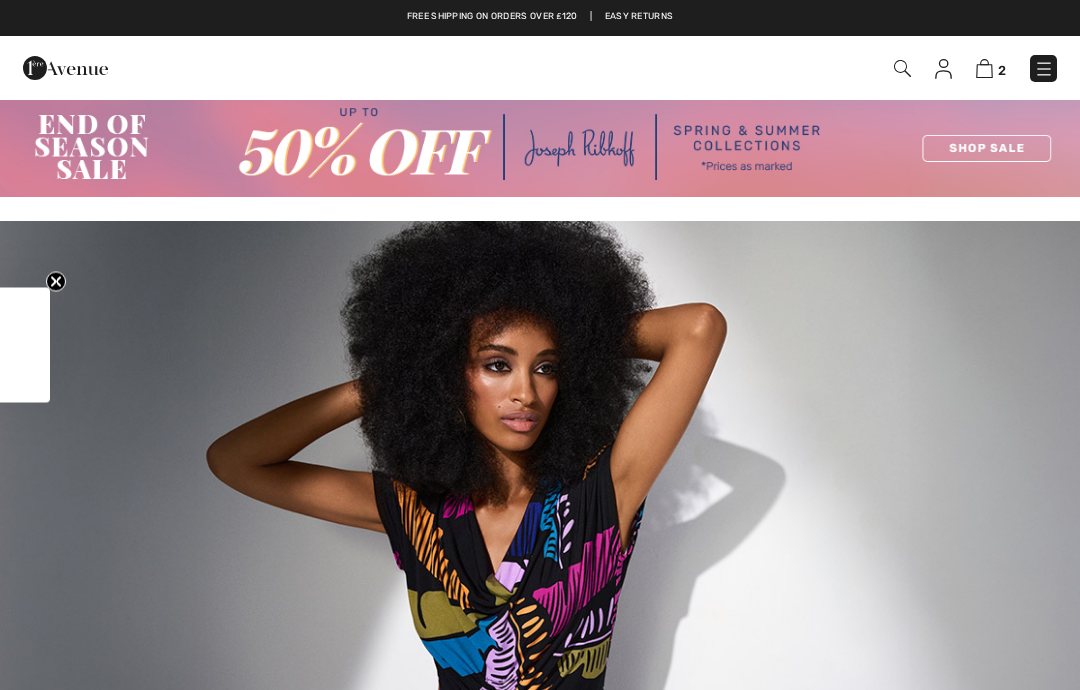 checkbox on "true" 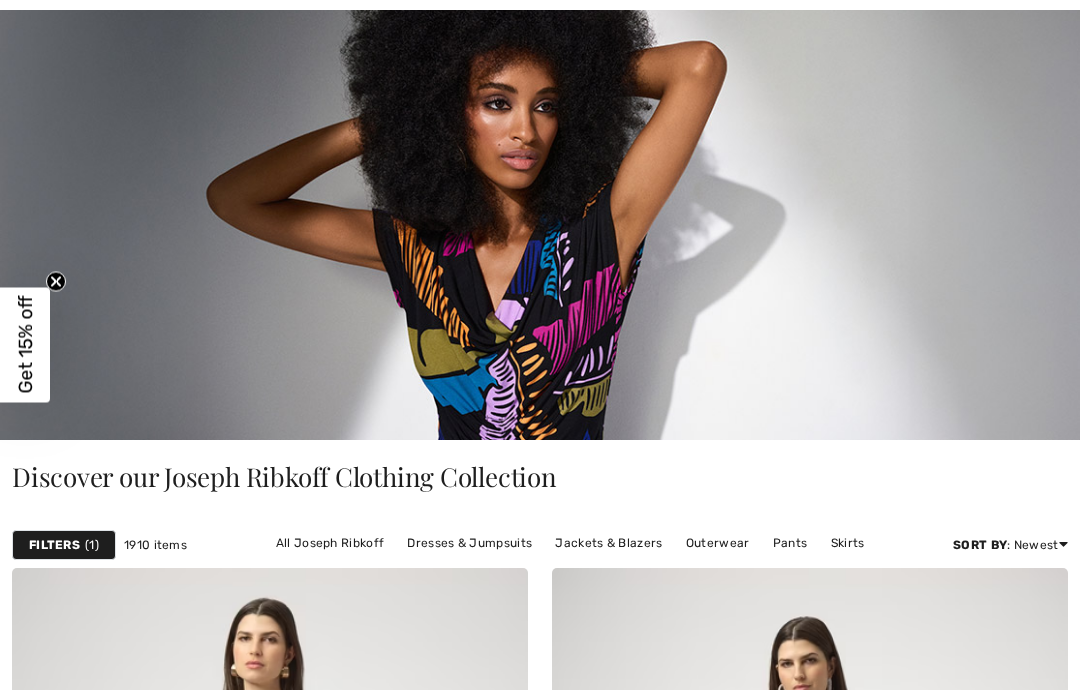 scroll, scrollTop: 313, scrollLeft: 0, axis: vertical 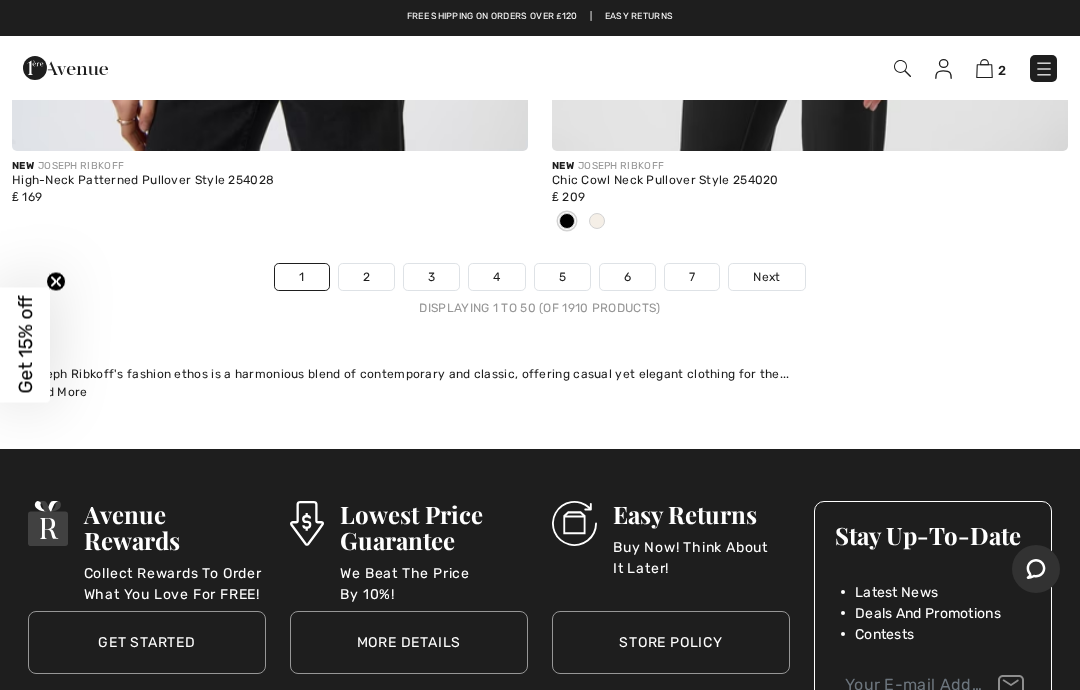 click on "Next" at bounding box center (766, 277) 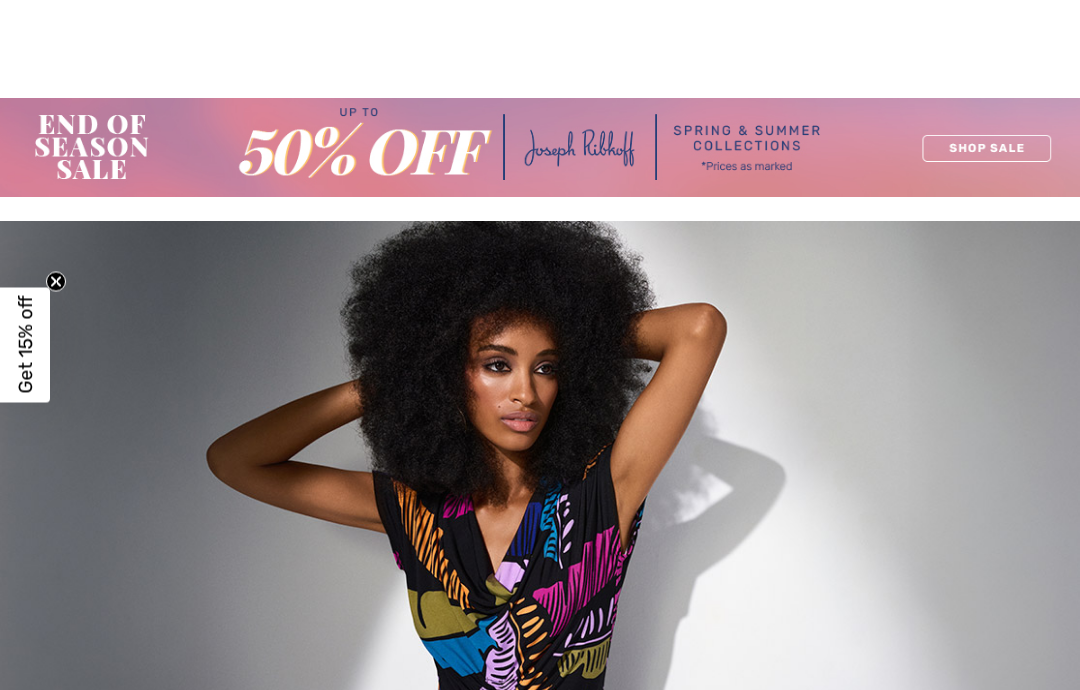 checkbox on "true" 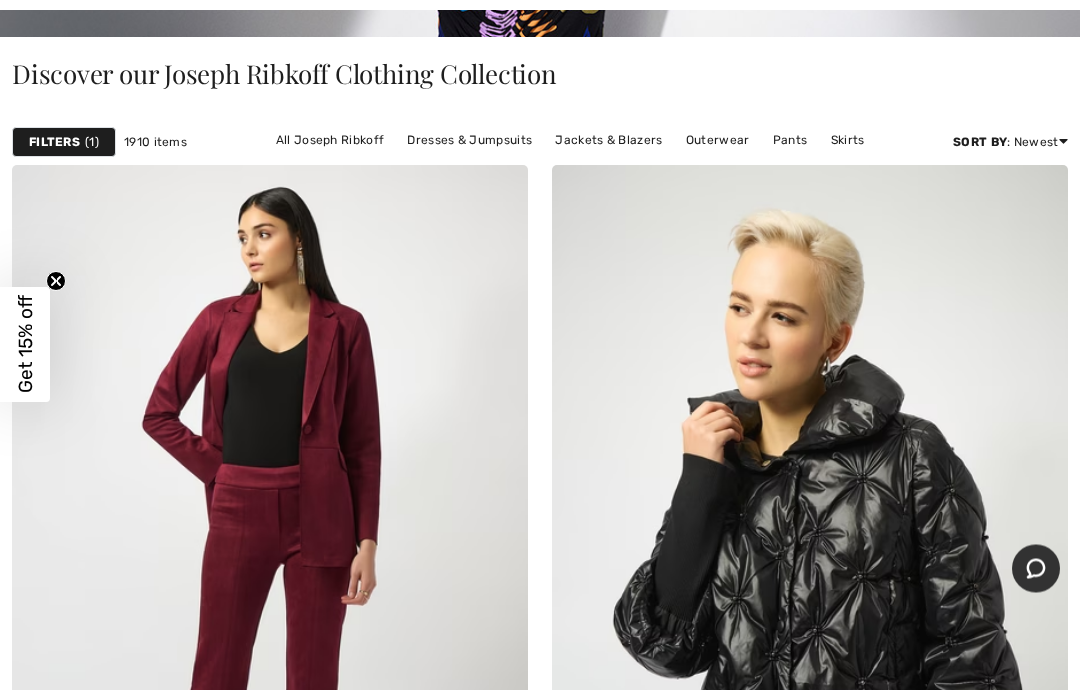 scroll, scrollTop: 0, scrollLeft: 0, axis: both 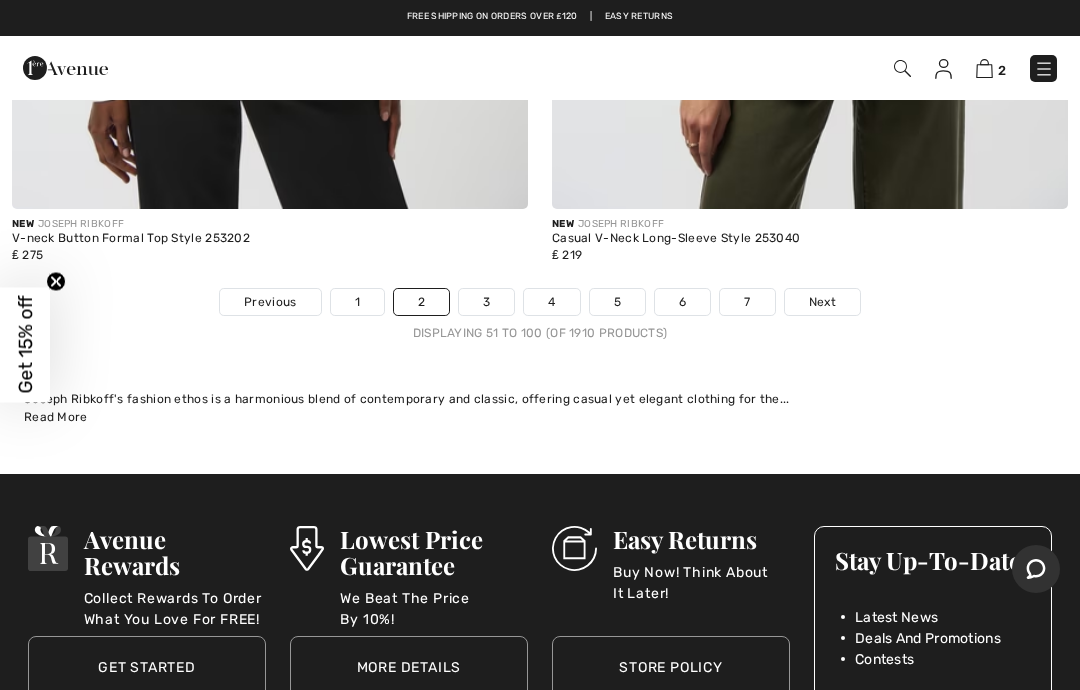 click on "Next" at bounding box center [822, 302] 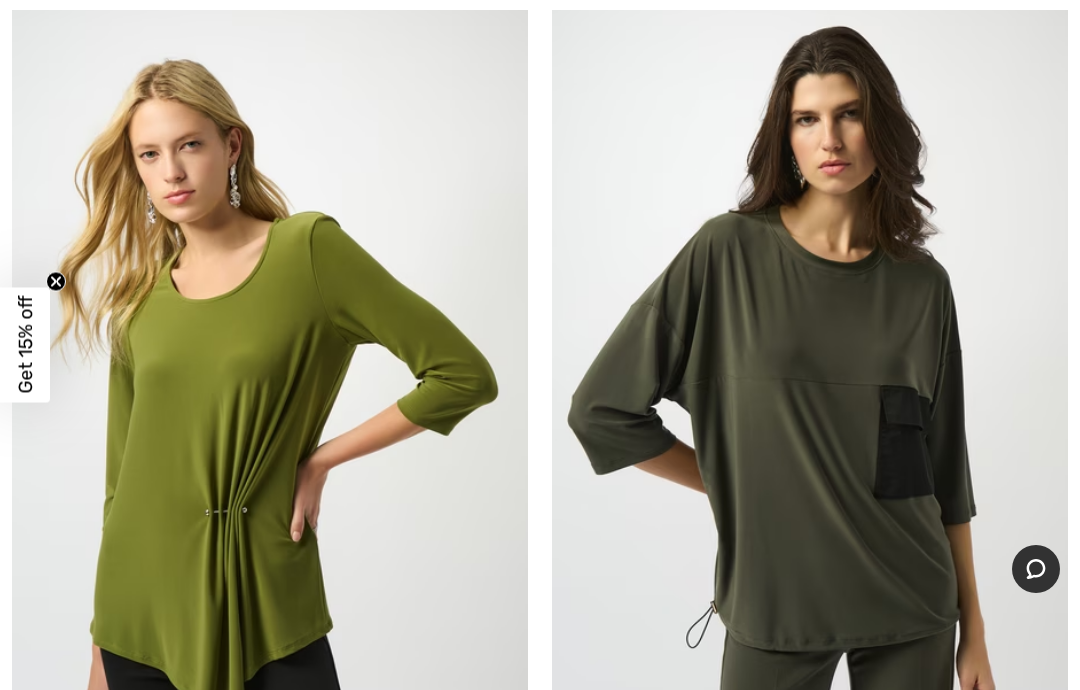 scroll, scrollTop: 875, scrollLeft: 0, axis: vertical 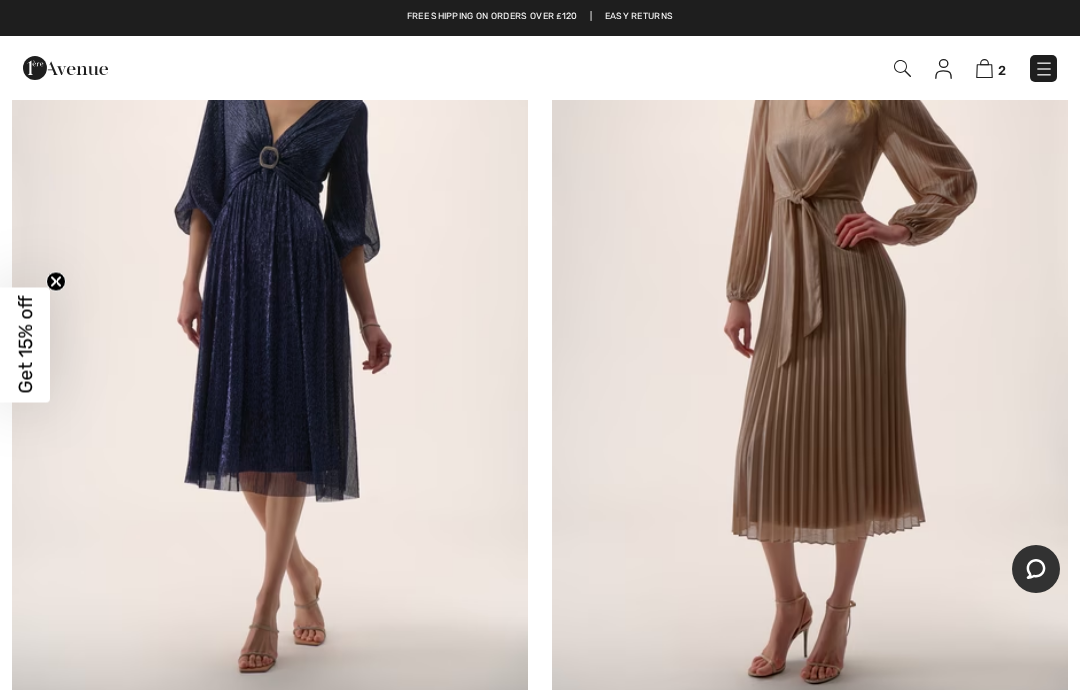 click at bounding box center (270, 320) 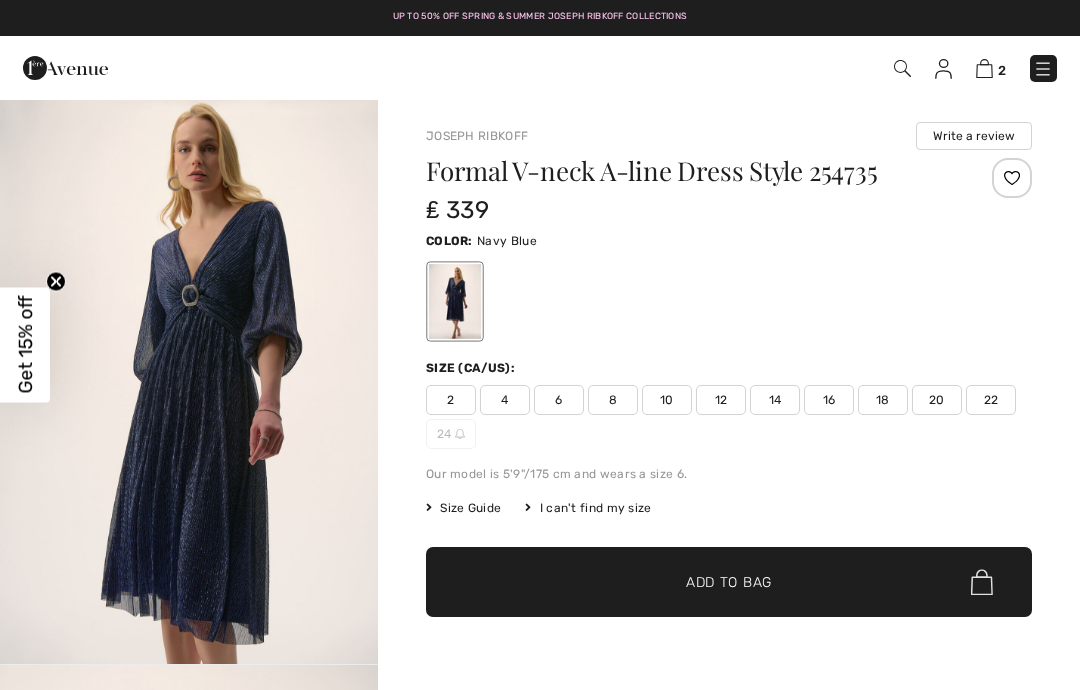scroll, scrollTop: 0, scrollLeft: 0, axis: both 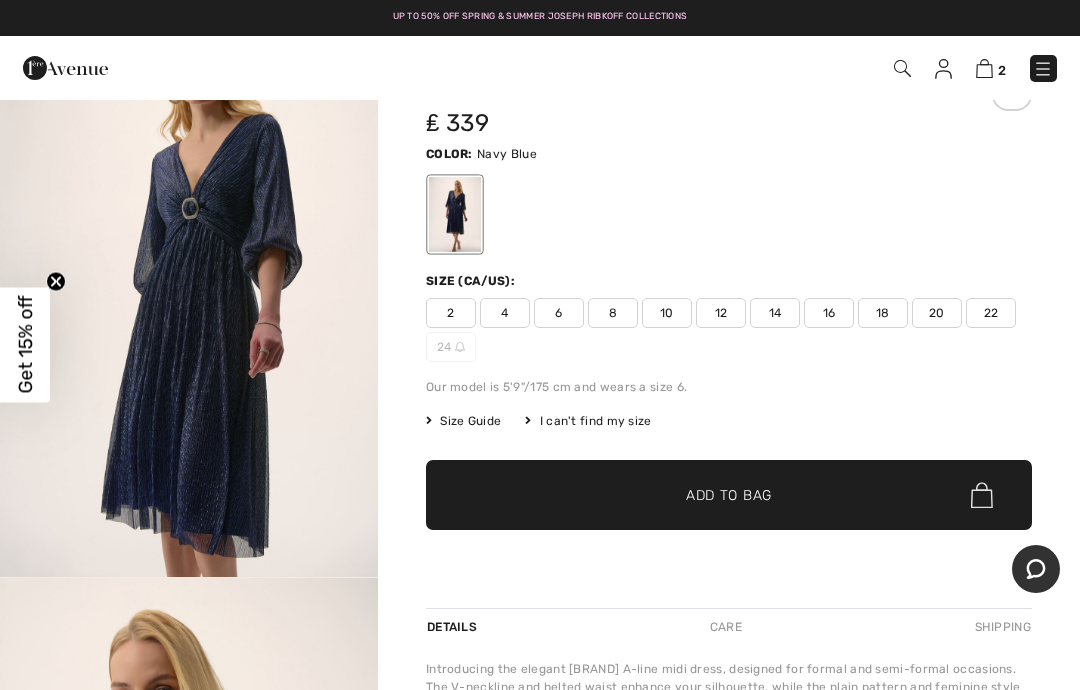 click on "16" at bounding box center (829, 313) 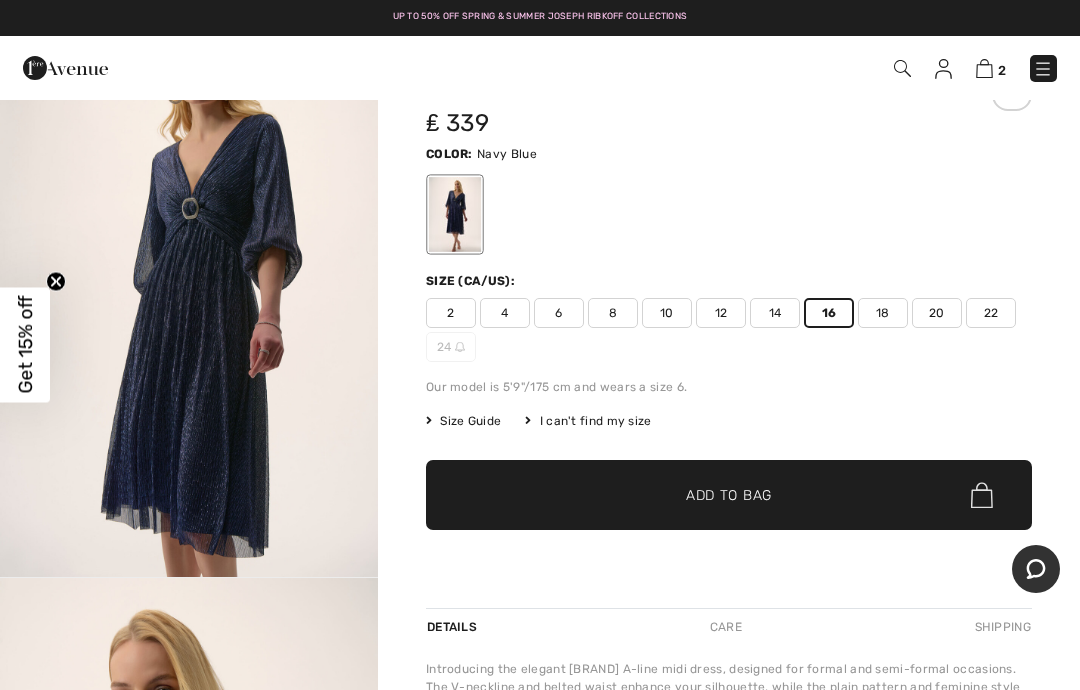 click on "Get 15% off" at bounding box center (25, 345) 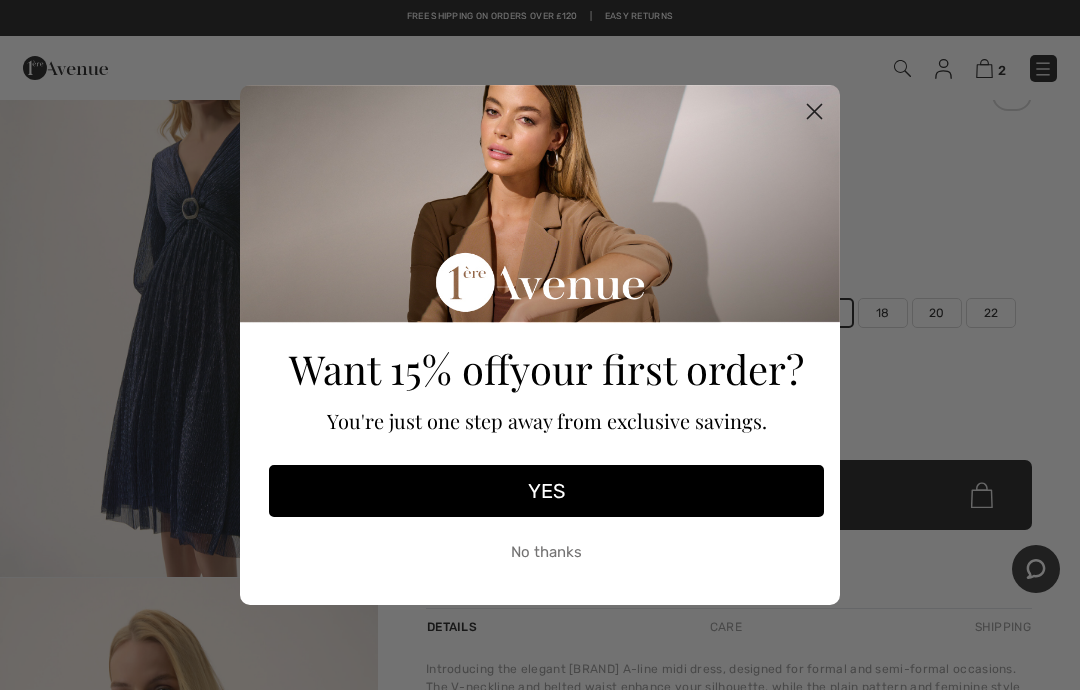 click on "YES" at bounding box center (546, 491) 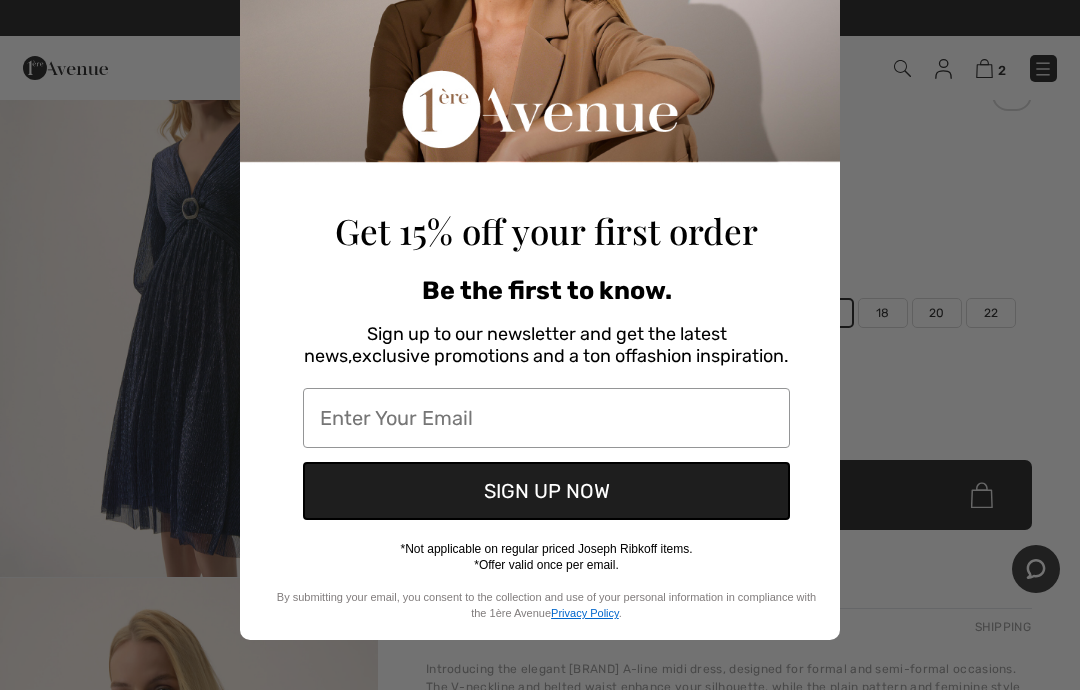 scroll, scrollTop: 207, scrollLeft: 0, axis: vertical 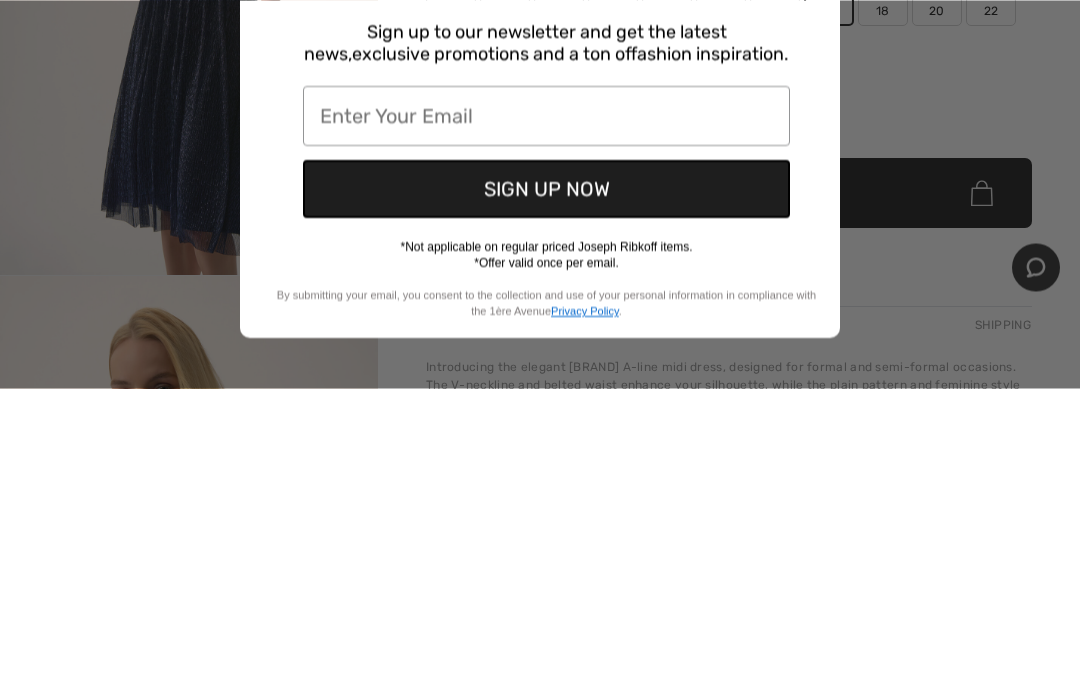 type on "susanjpoole@sky.com" 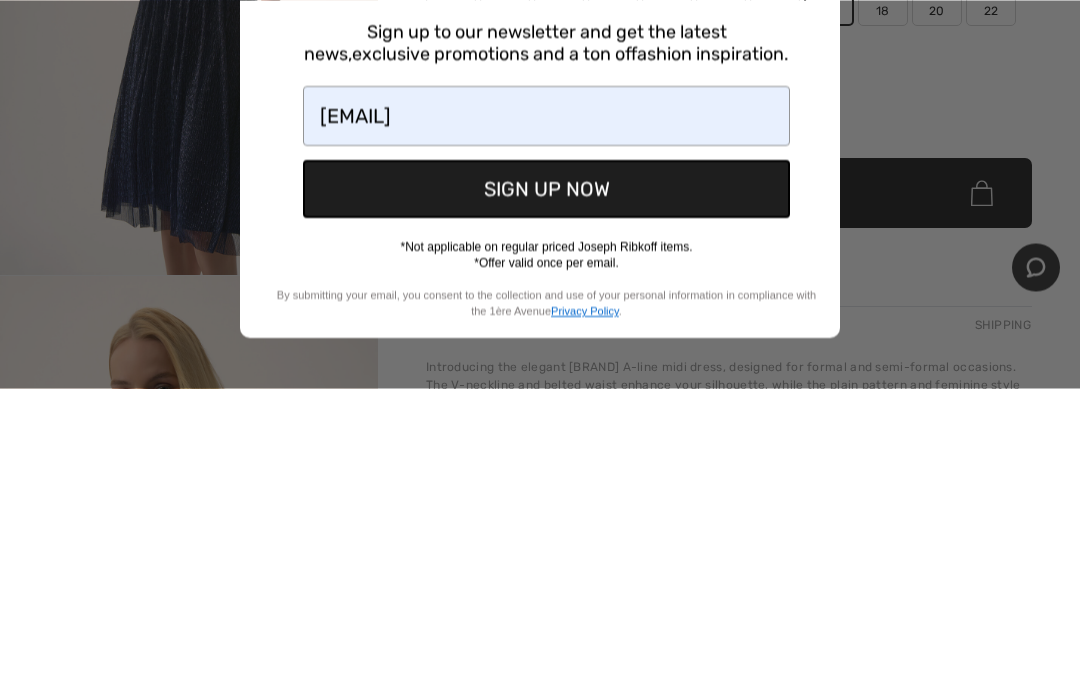 scroll, scrollTop: 389, scrollLeft: 0, axis: vertical 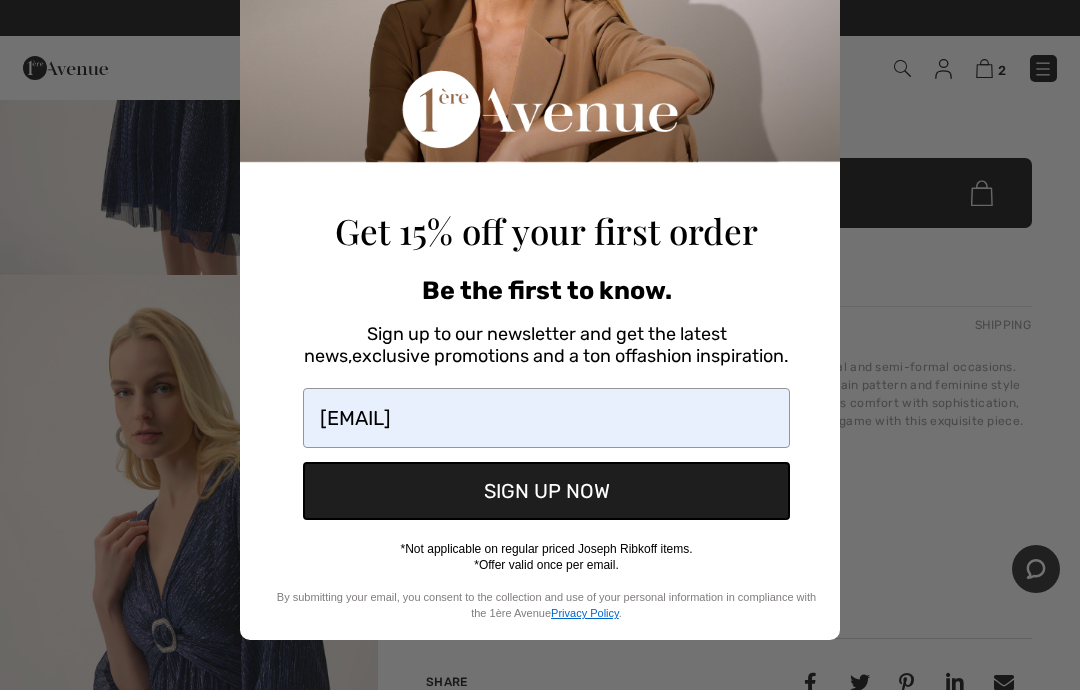 click on "SIGN UP NOW" at bounding box center (546, 491) 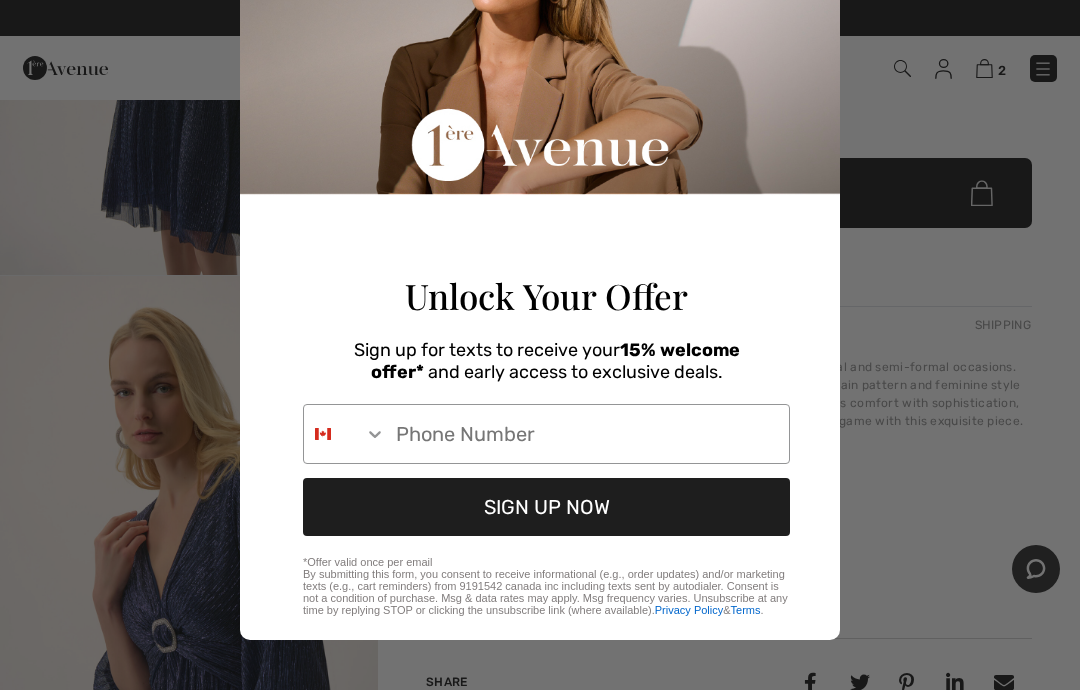 scroll, scrollTop: 118, scrollLeft: 0, axis: vertical 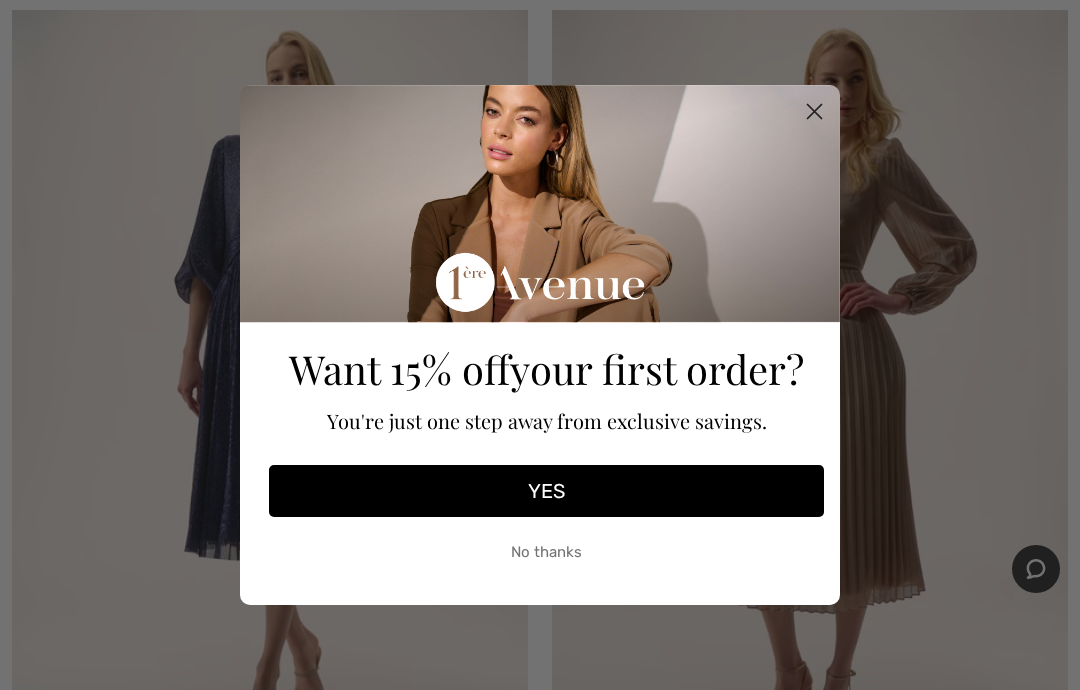 click on "No thanks" at bounding box center [546, 552] 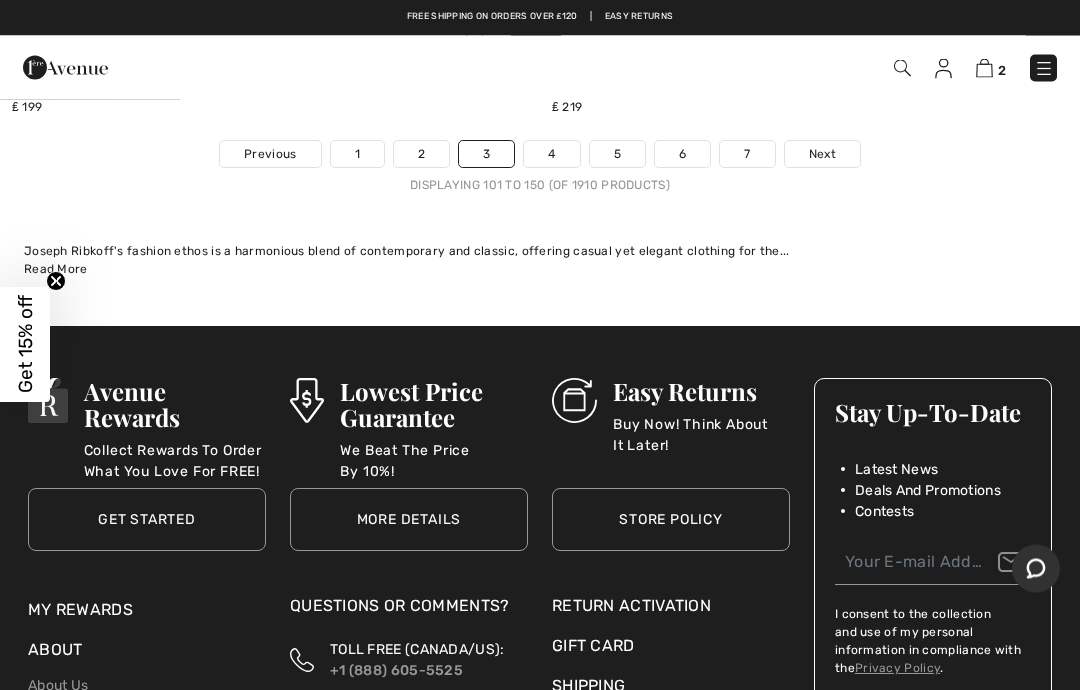 scroll, scrollTop: 23178, scrollLeft: 0, axis: vertical 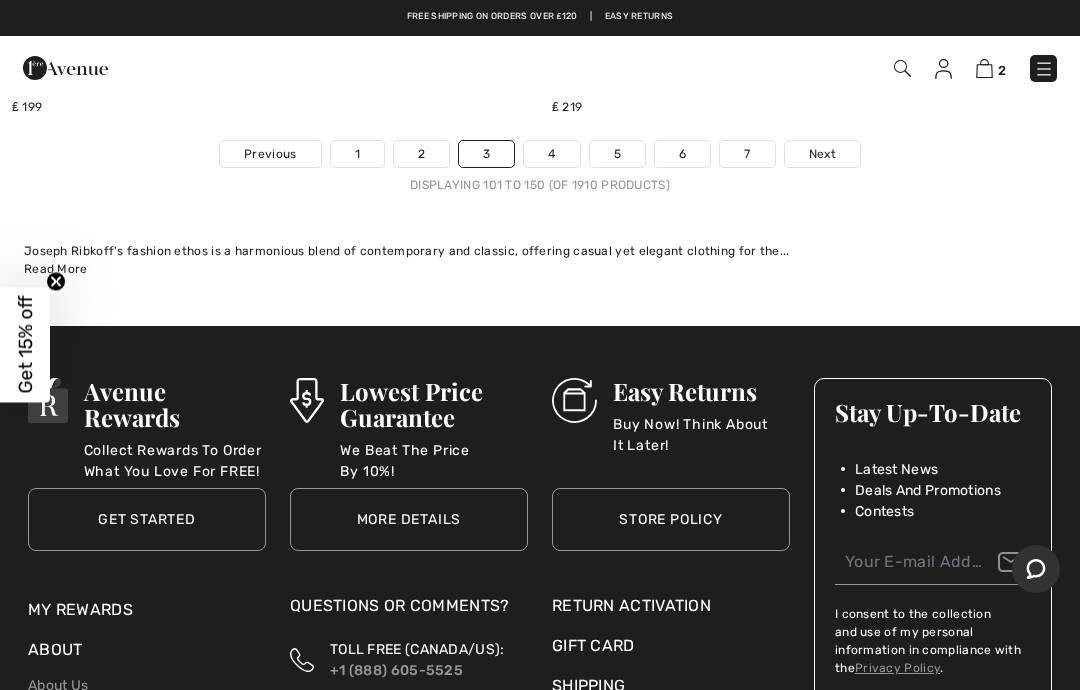 click on "Next" at bounding box center [822, 154] 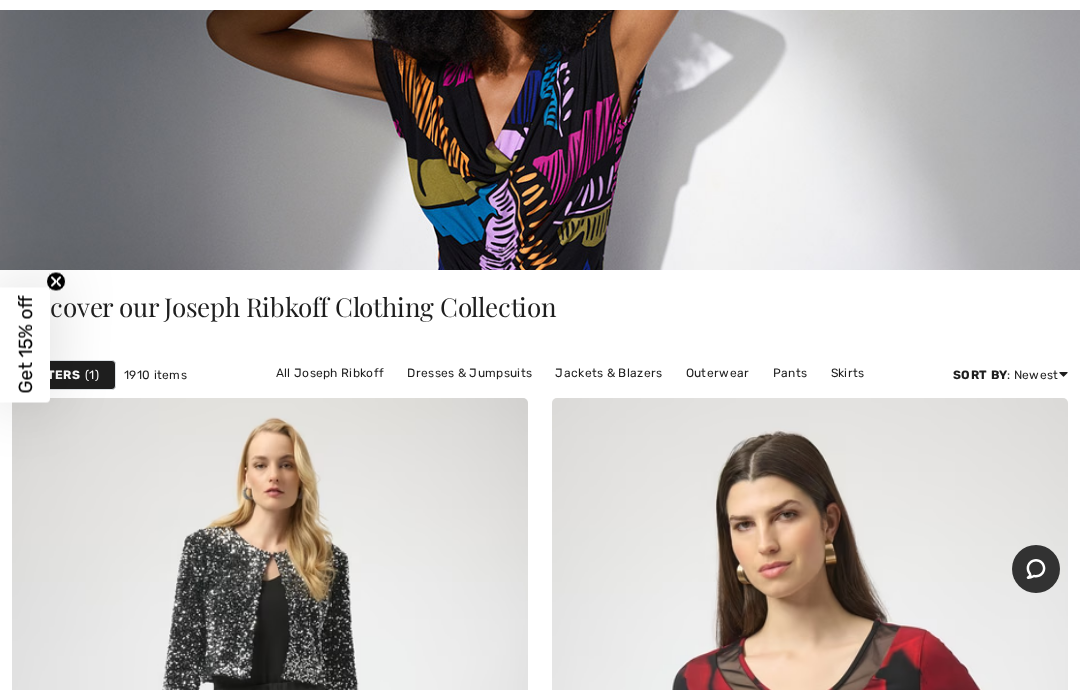 scroll, scrollTop: 836, scrollLeft: 0, axis: vertical 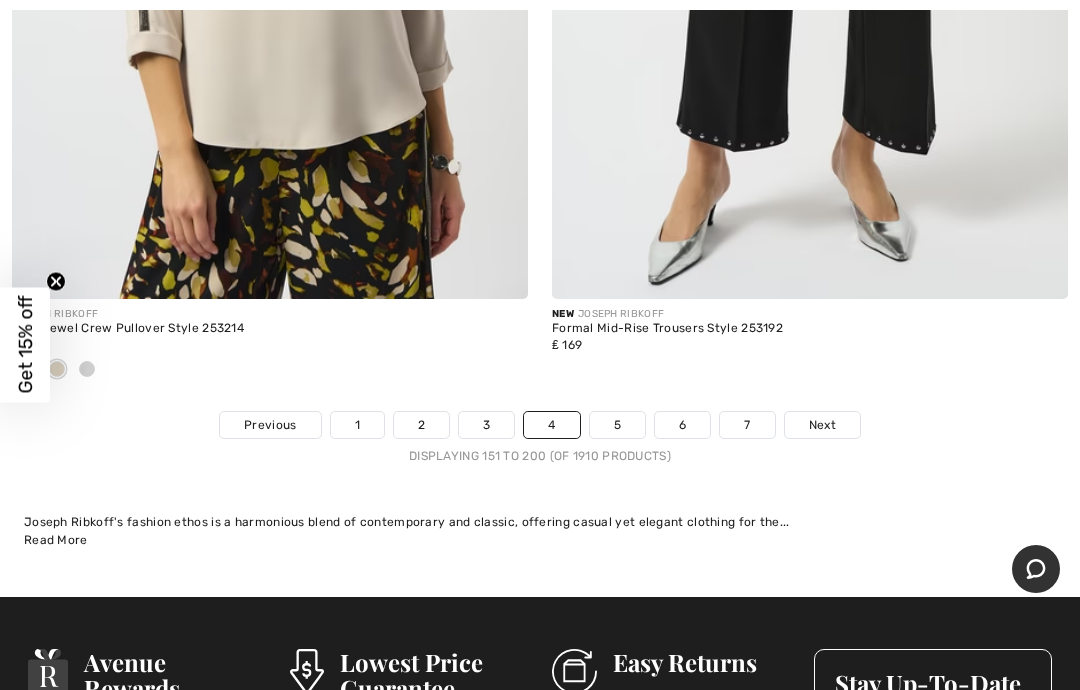 click on "Next" at bounding box center (822, 425) 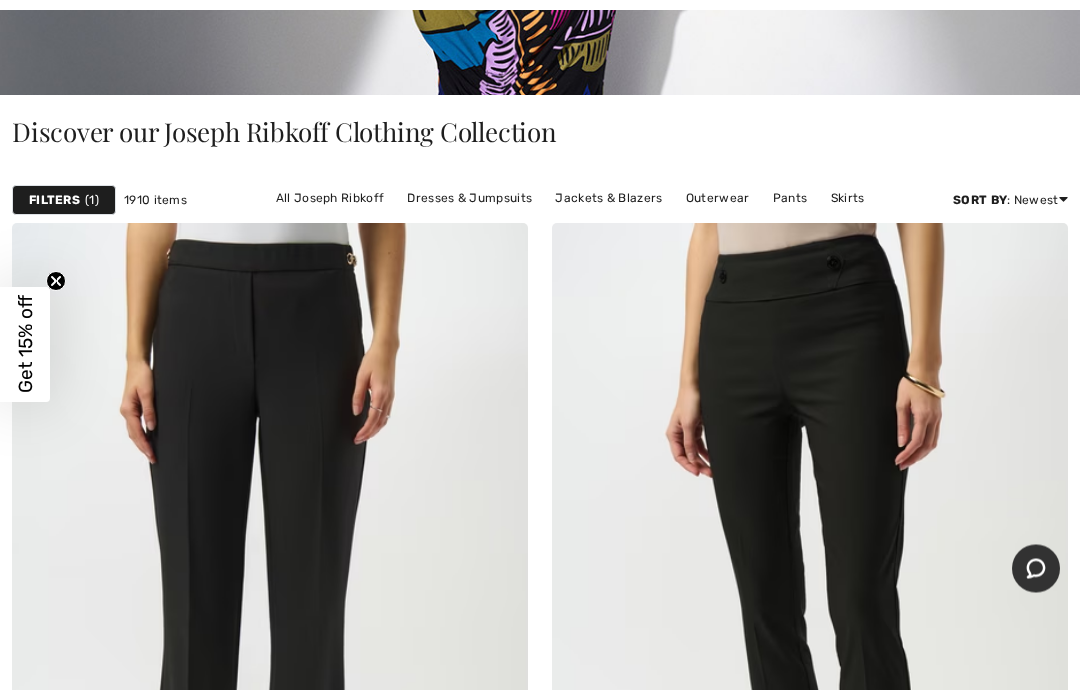 scroll, scrollTop: 0, scrollLeft: 0, axis: both 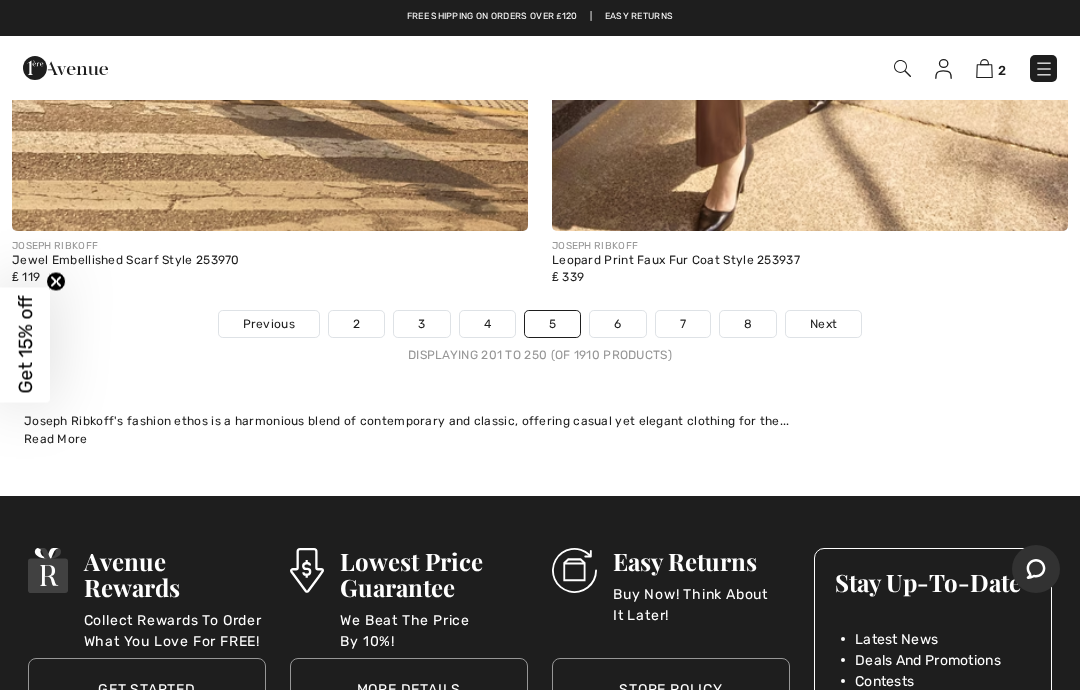 click on "Next" at bounding box center [823, 324] 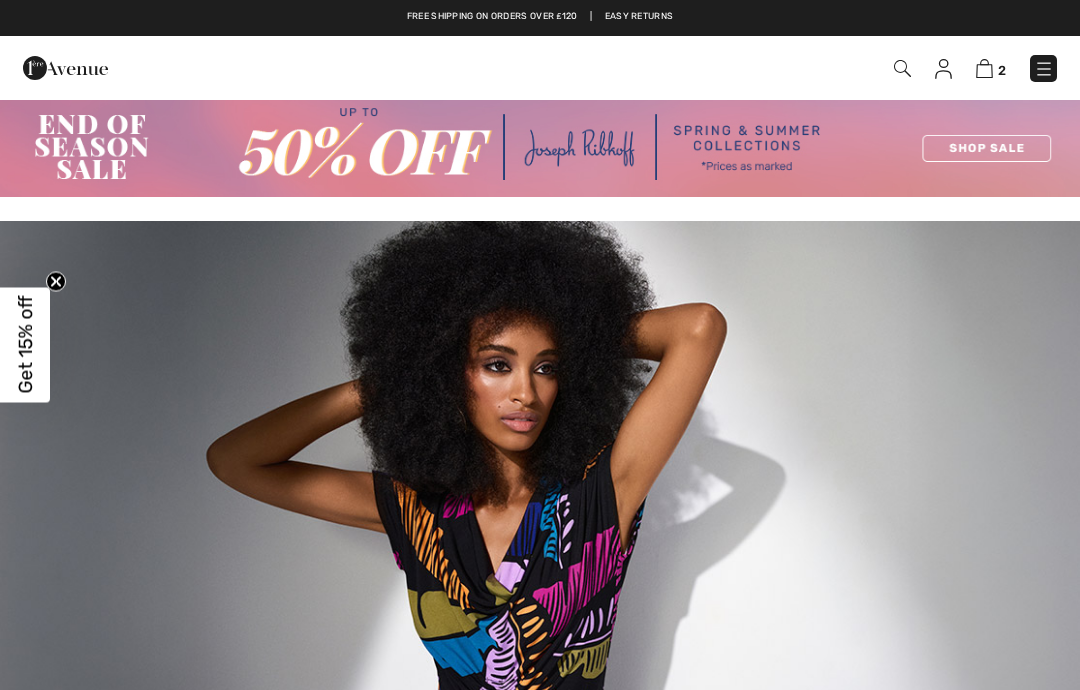 scroll, scrollTop: 0, scrollLeft: 0, axis: both 